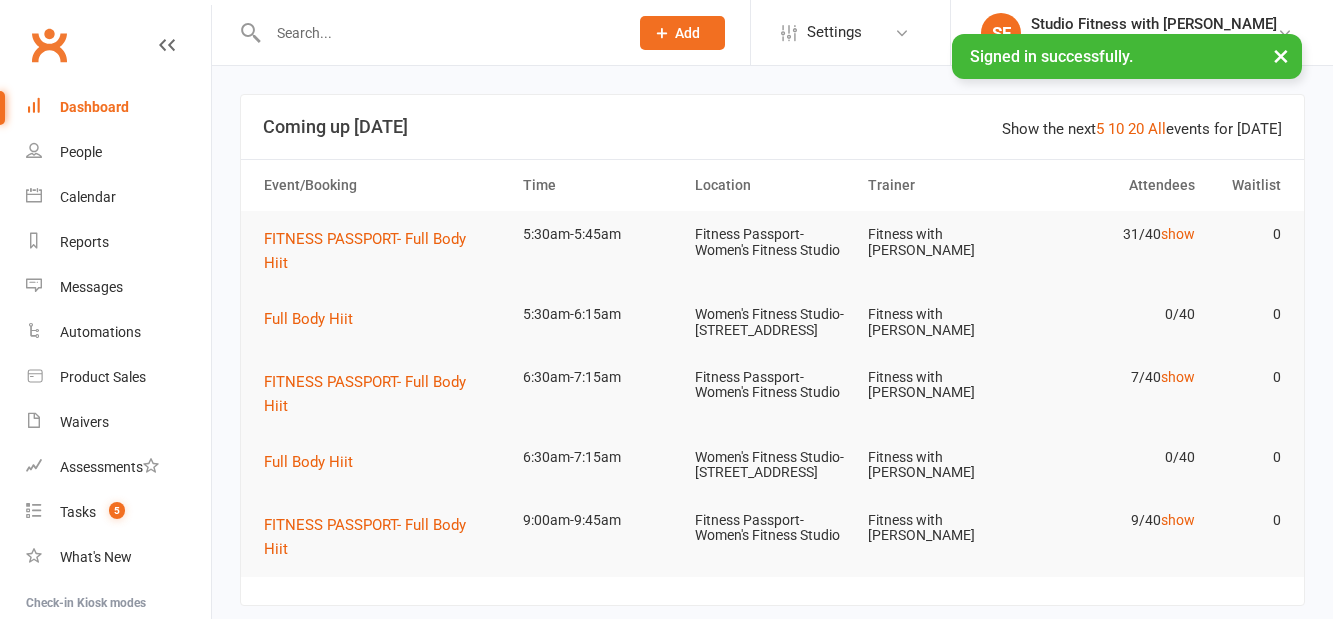 scroll, scrollTop: 0, scrollLeft: 0, axis: both 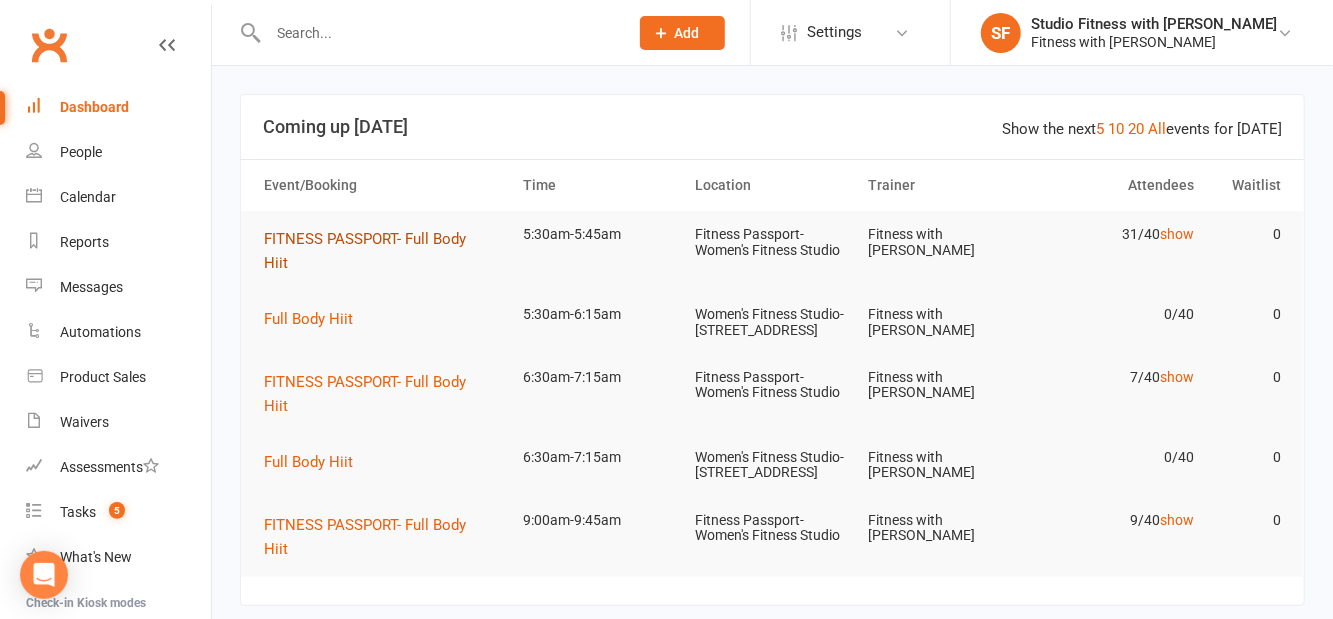 click on "FITNESS PASSPORT- Full Body Hiit" at bounding box center [384, 251] 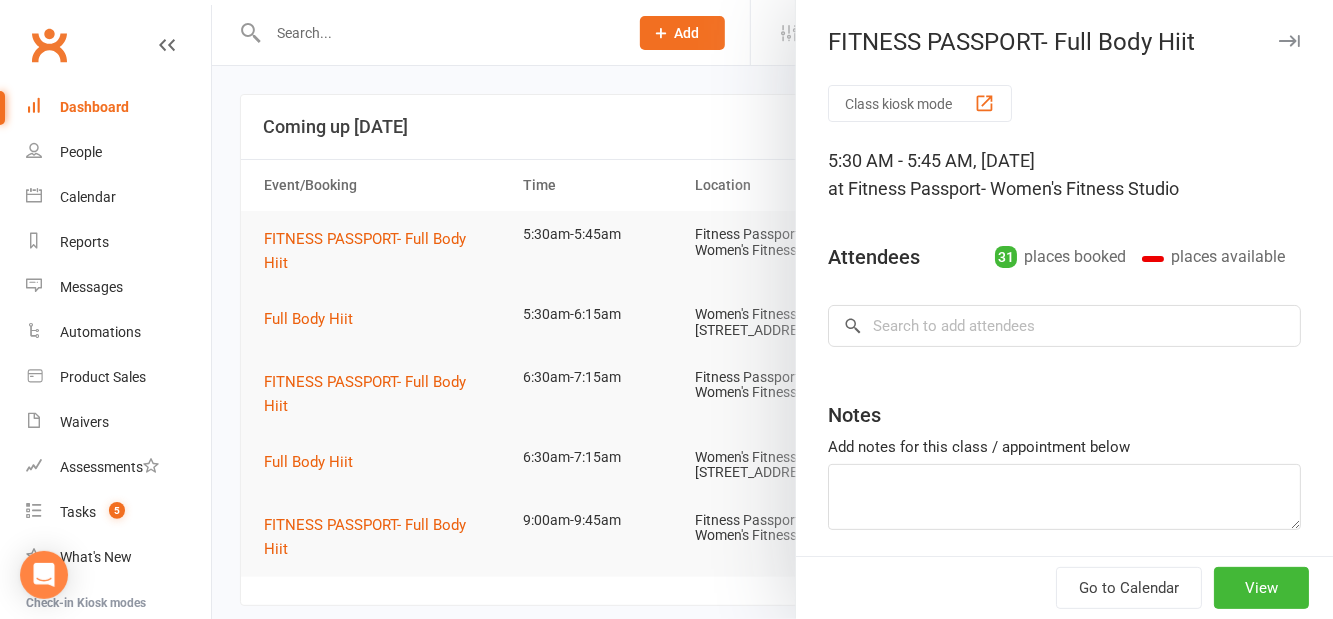 click at bounding box center (772, 309) 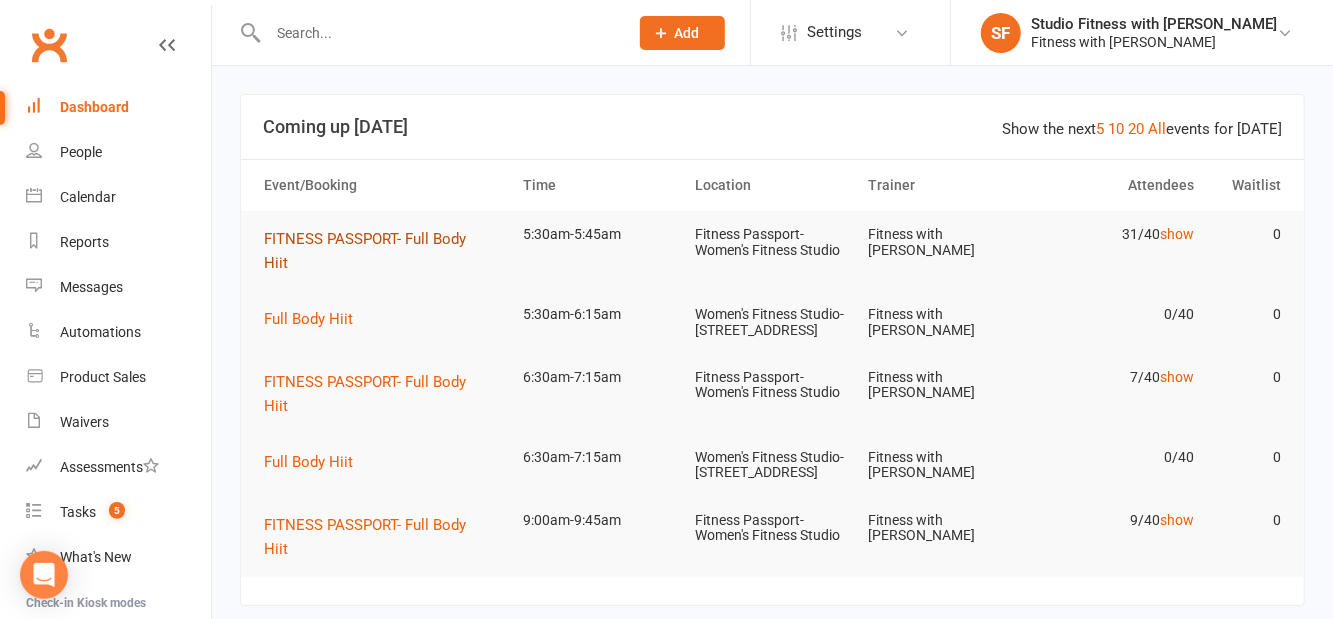 click on "FITNESS PASSPORT- Full Body Hiit" at bounding box center [365, 251] 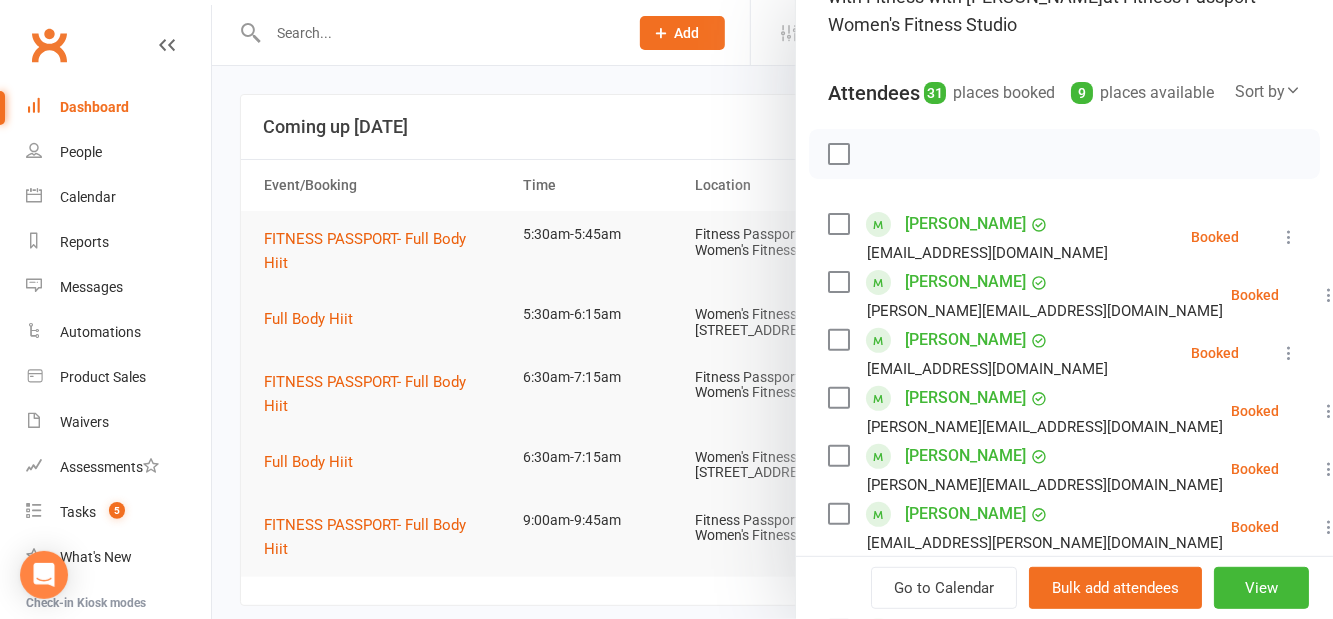 scroll, scrollTop: 0, scrollLeft: 0, axis: both 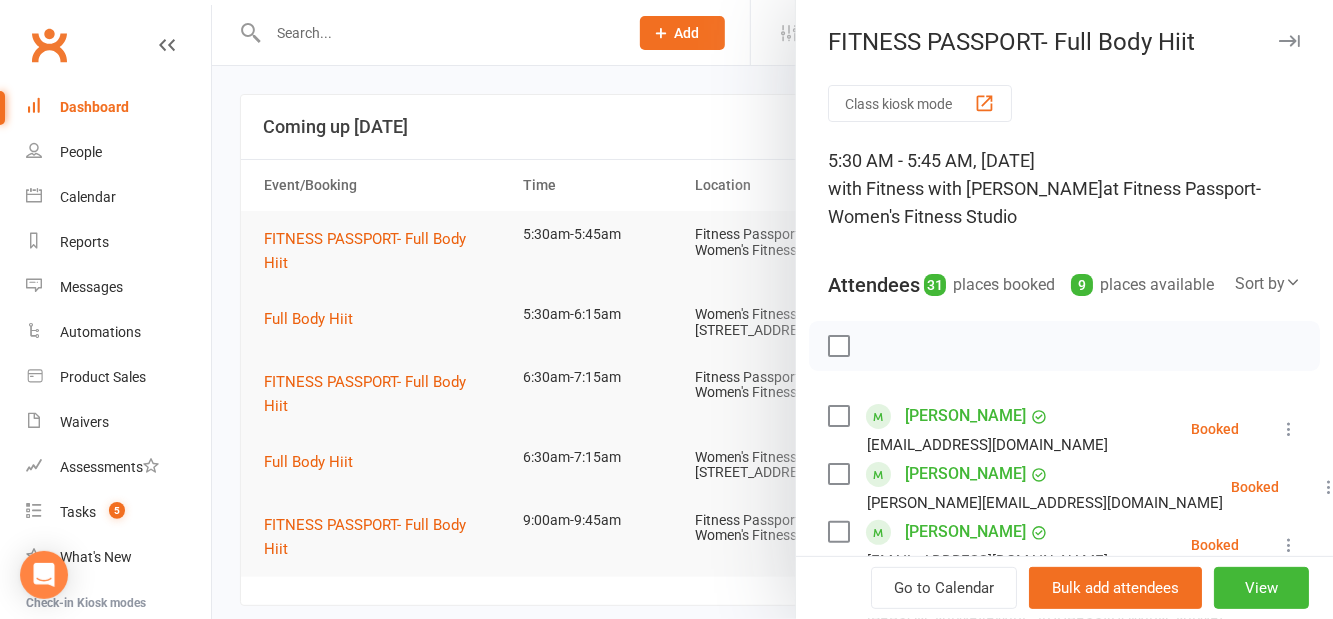 click on "Class kiosk mode" at bounding box center (920, 103) 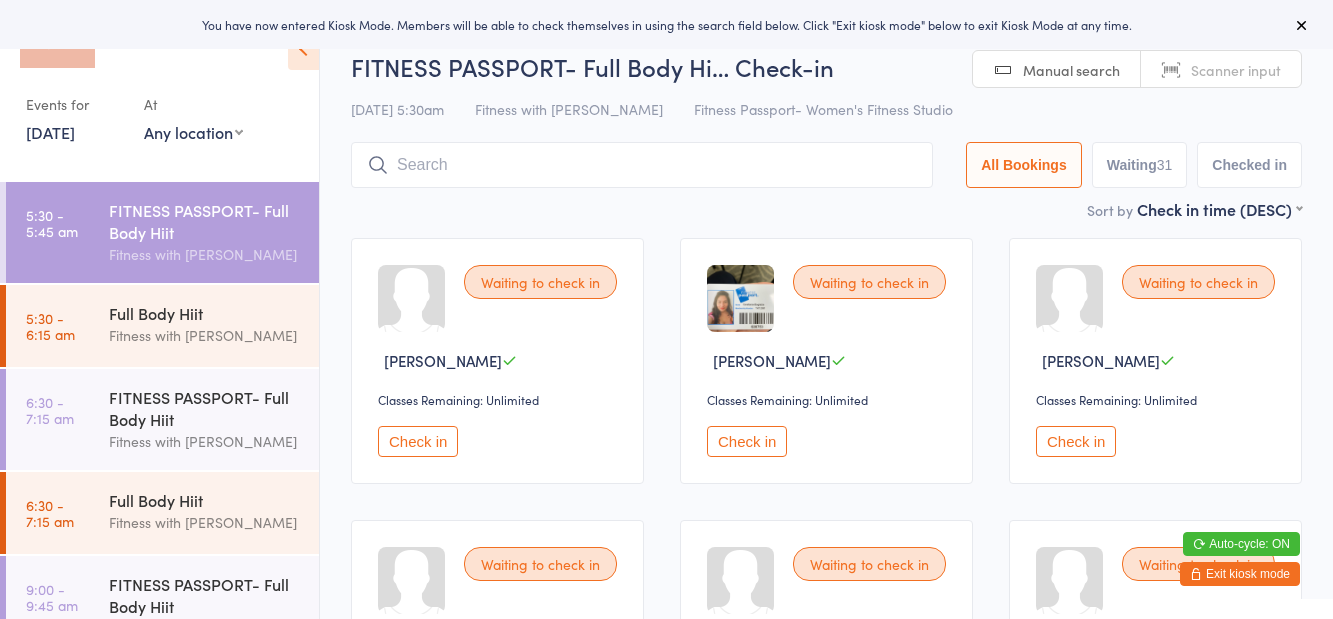 scroll, scrollTop: 0, scrollLeft: 0, axis: both 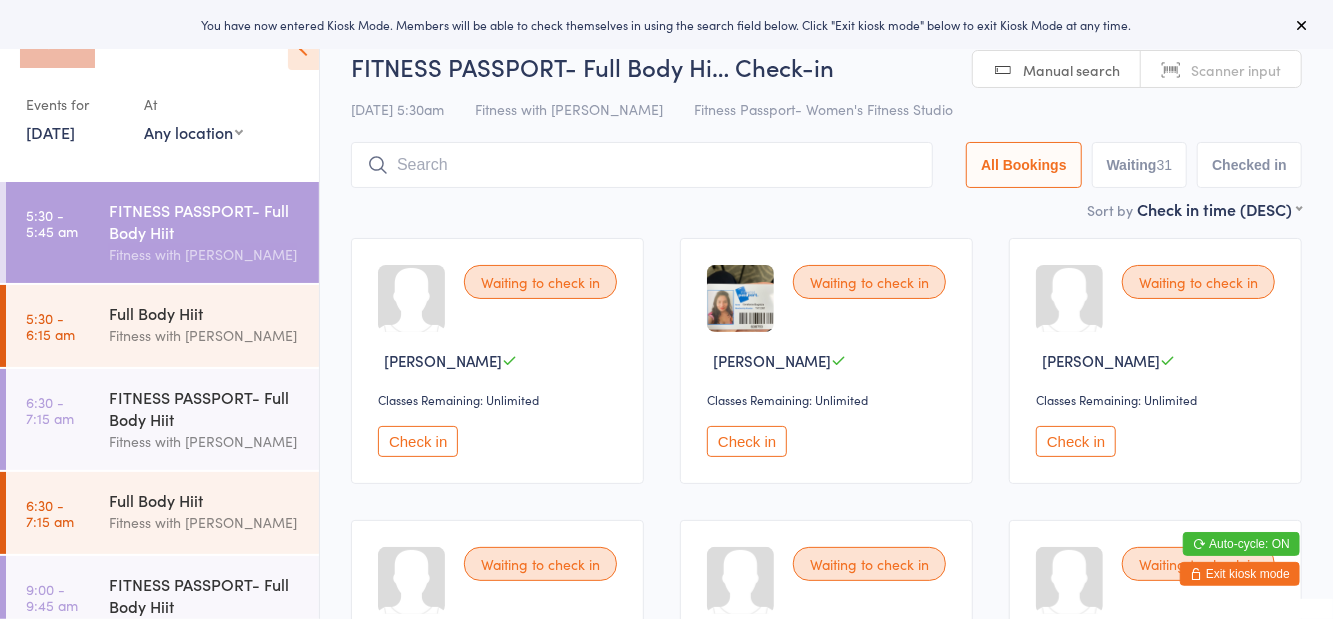 click on "Any location Women's Fitness Studio-  14 Madden Street, Aitkenvale Fitness Passport- Women's Fitness Studio" at bounding box center (193, 132) 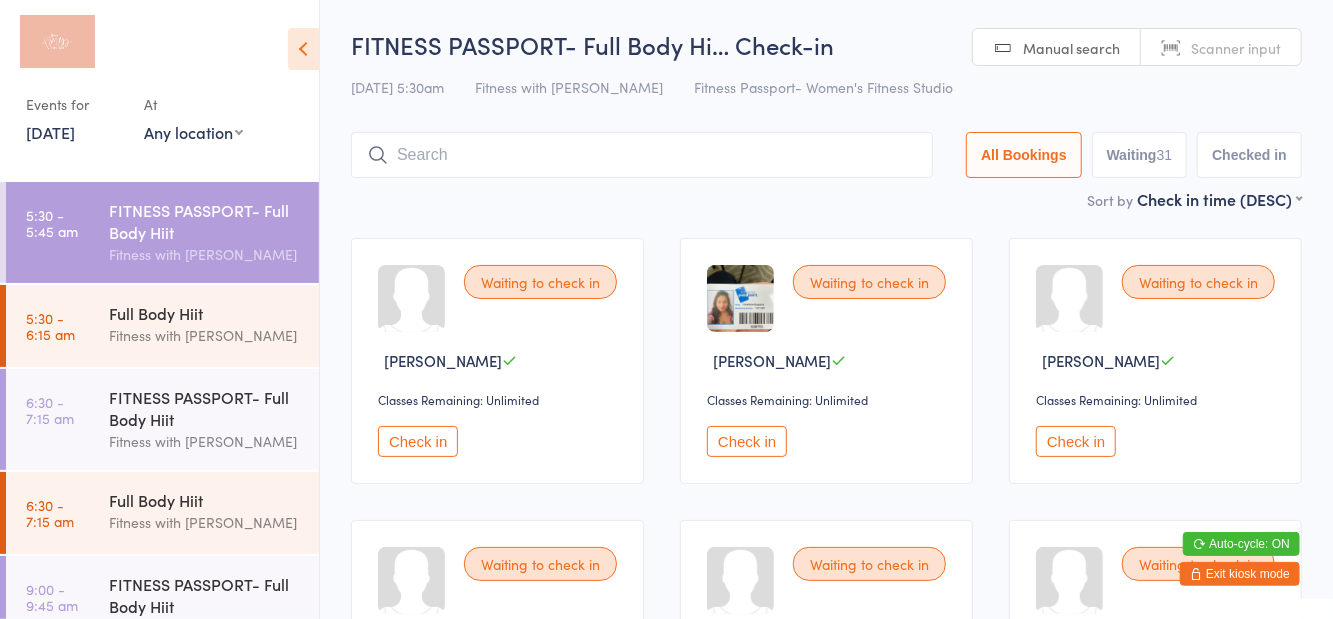 select on "1" 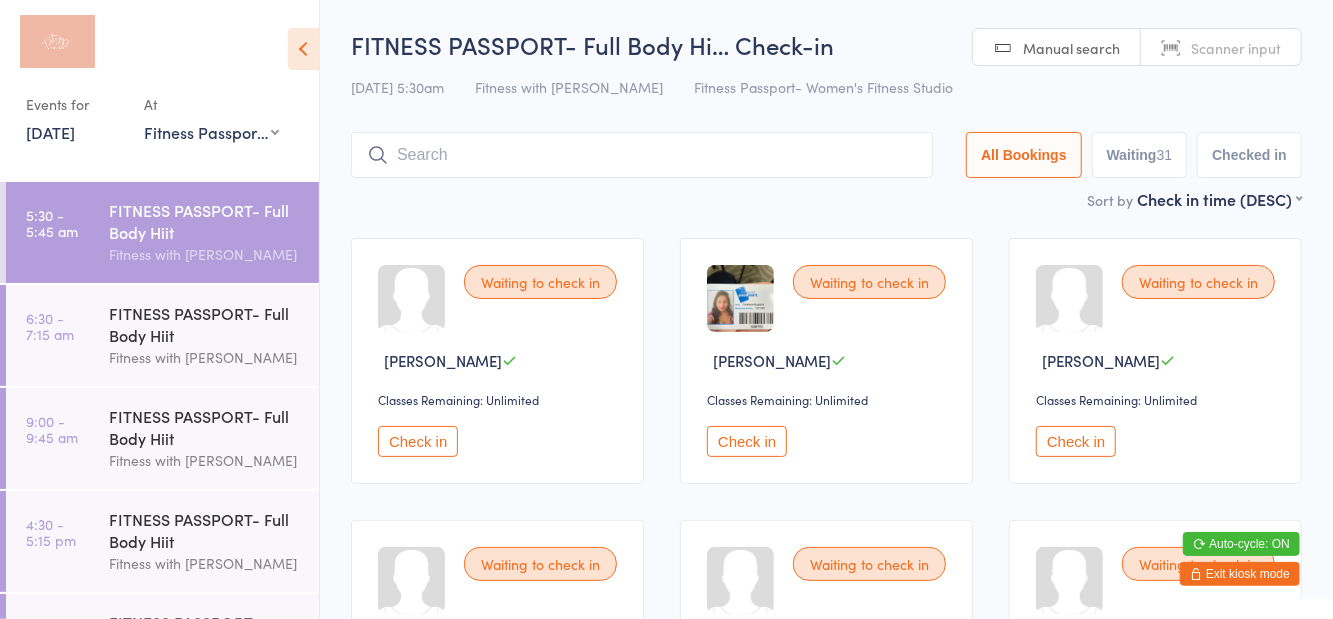 click on "14 Jul 5:30am  Fitness with Zoe  Fitness Passport- Women's Fitness Studio" at bounding box center (826, 87) 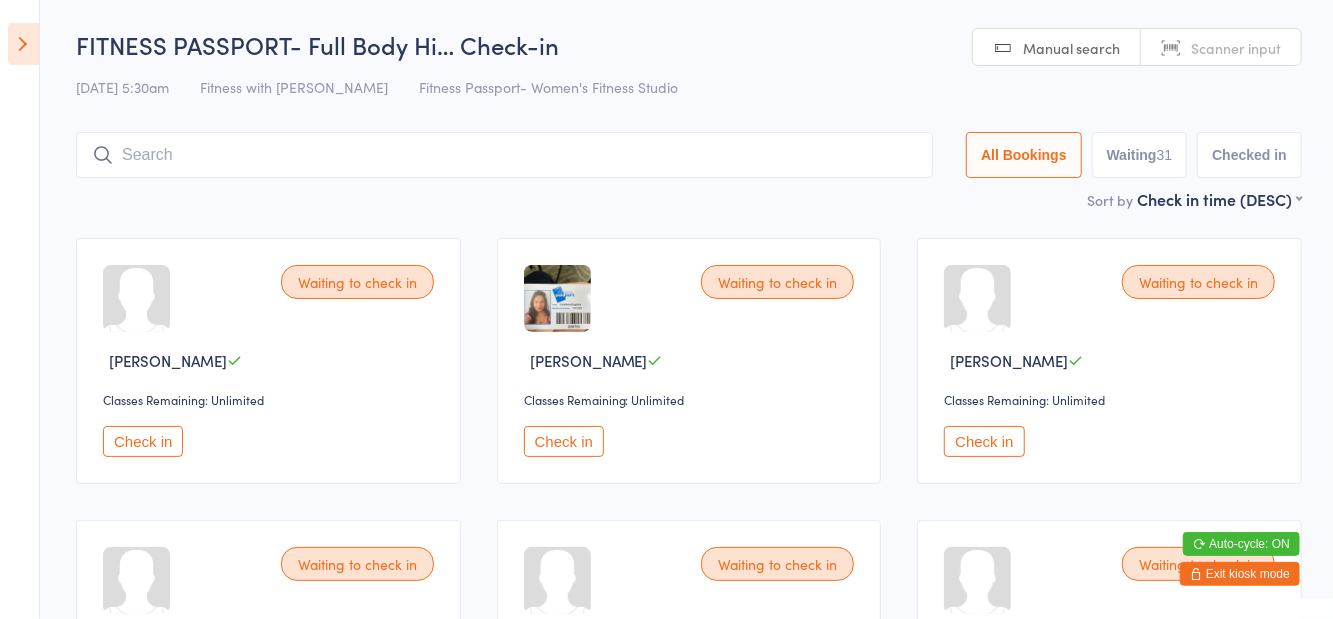 click on "Scanner input" at bounding box center (1236, 48) 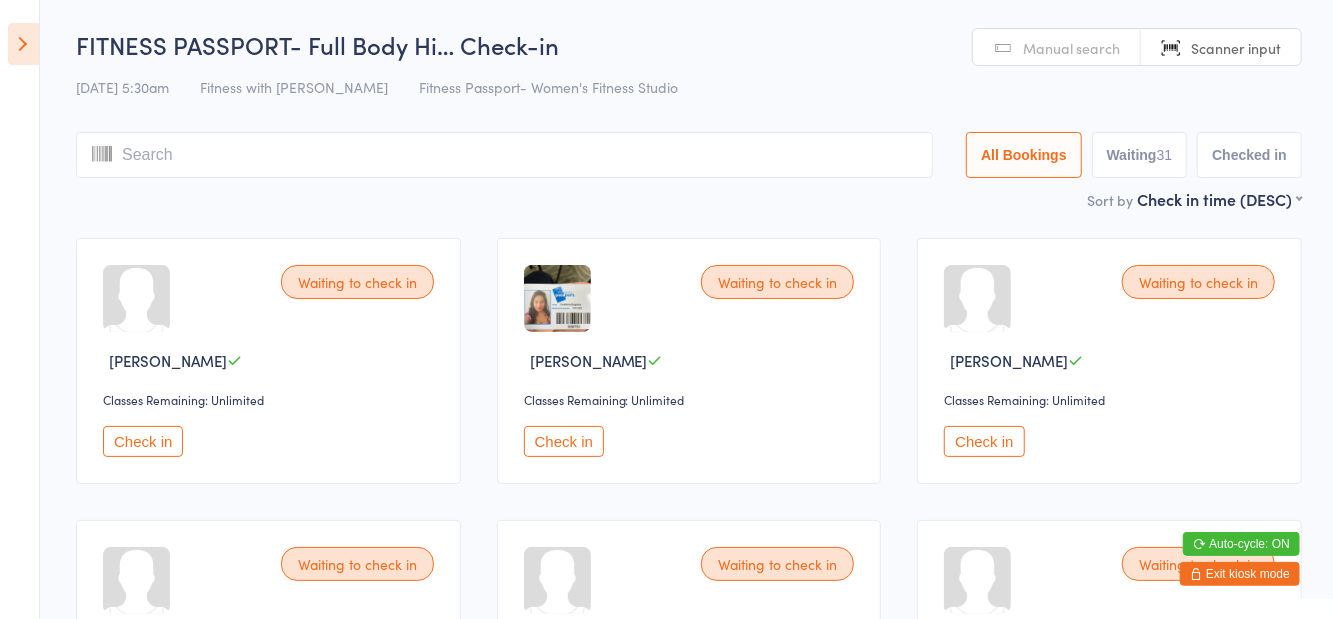 click on "Manual search" at bounding box center (1071, 48) 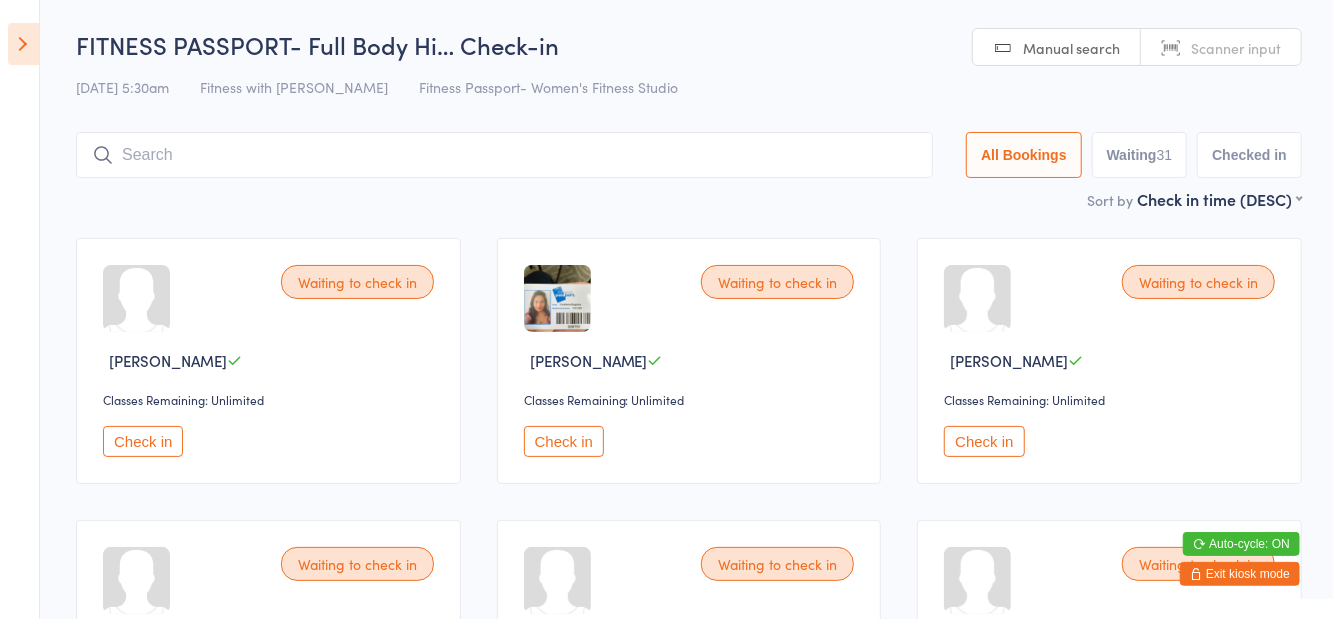 click on "FITNESS PASSPORT- Full Body Hi… Check-in" at bounding box center [689, 44] 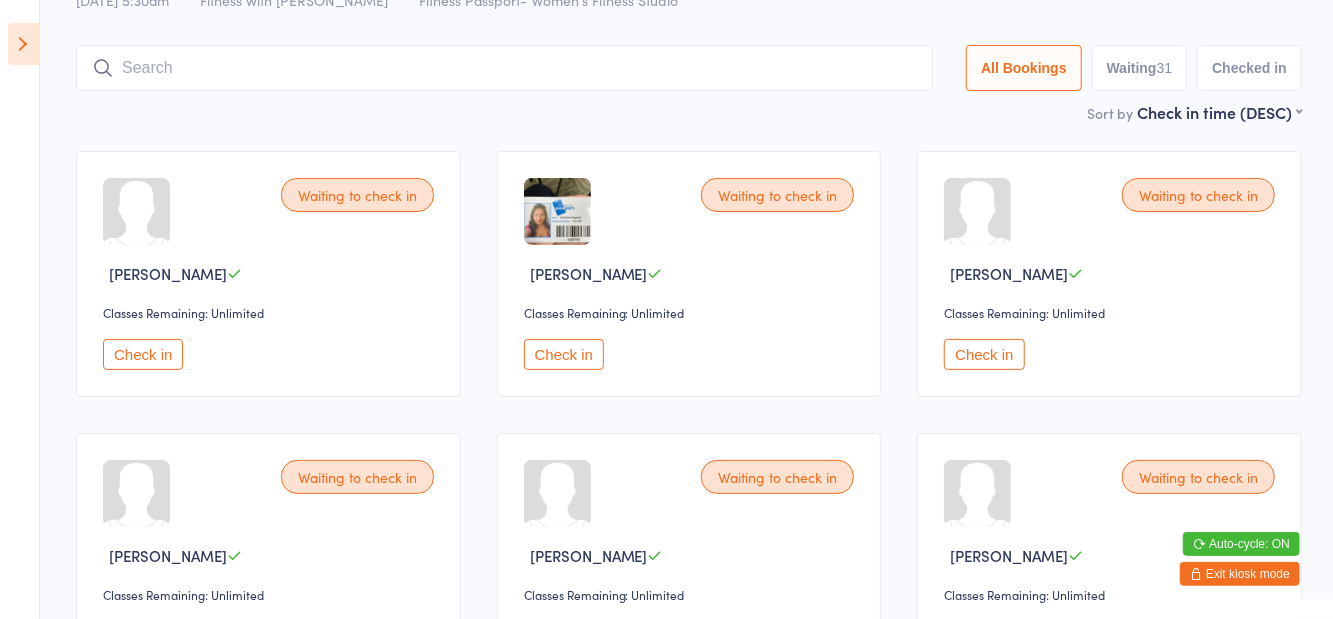 scroll, scrollTop: 0, scrollLeft: 0, axis: both 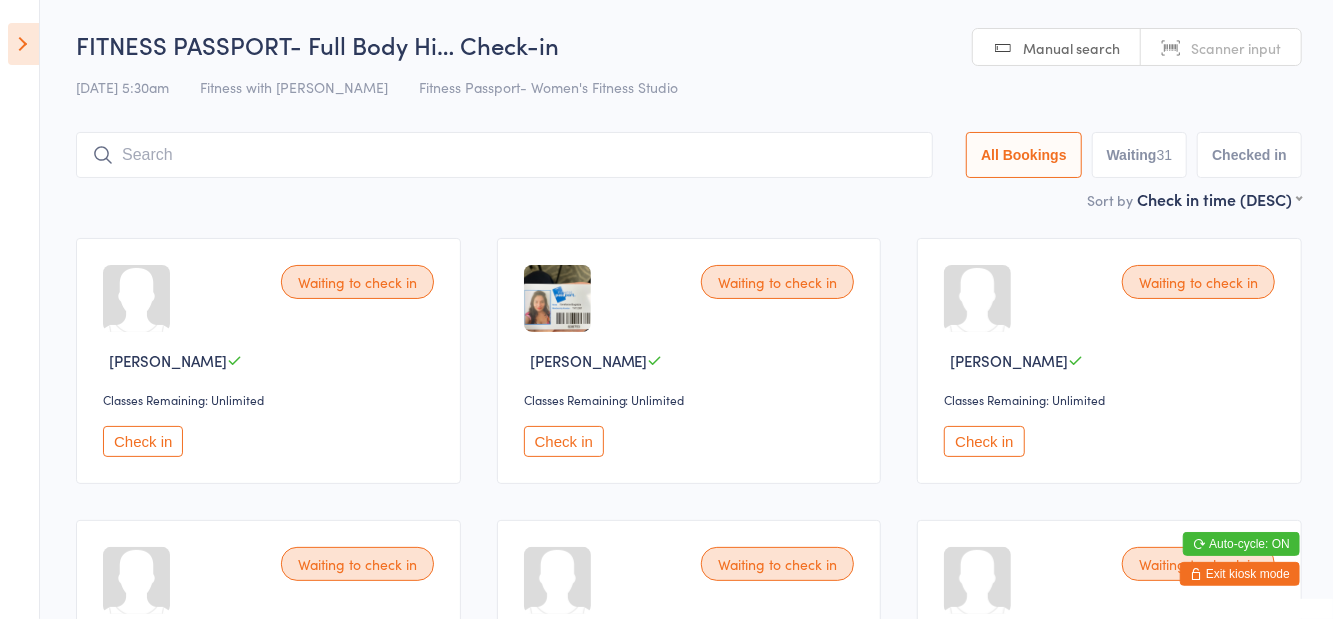 click at bounding box center (23, 44) 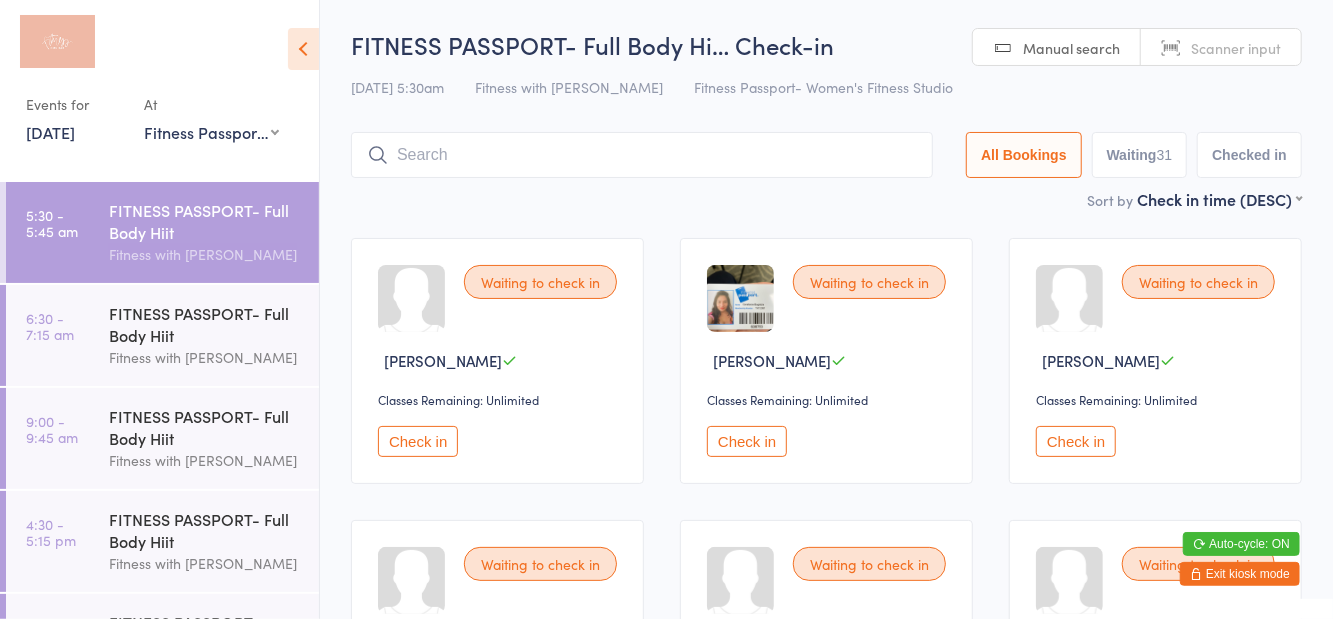 click on "FITNESS PASSPORT- Full Body Hiit" at bounding box center [205, 324] 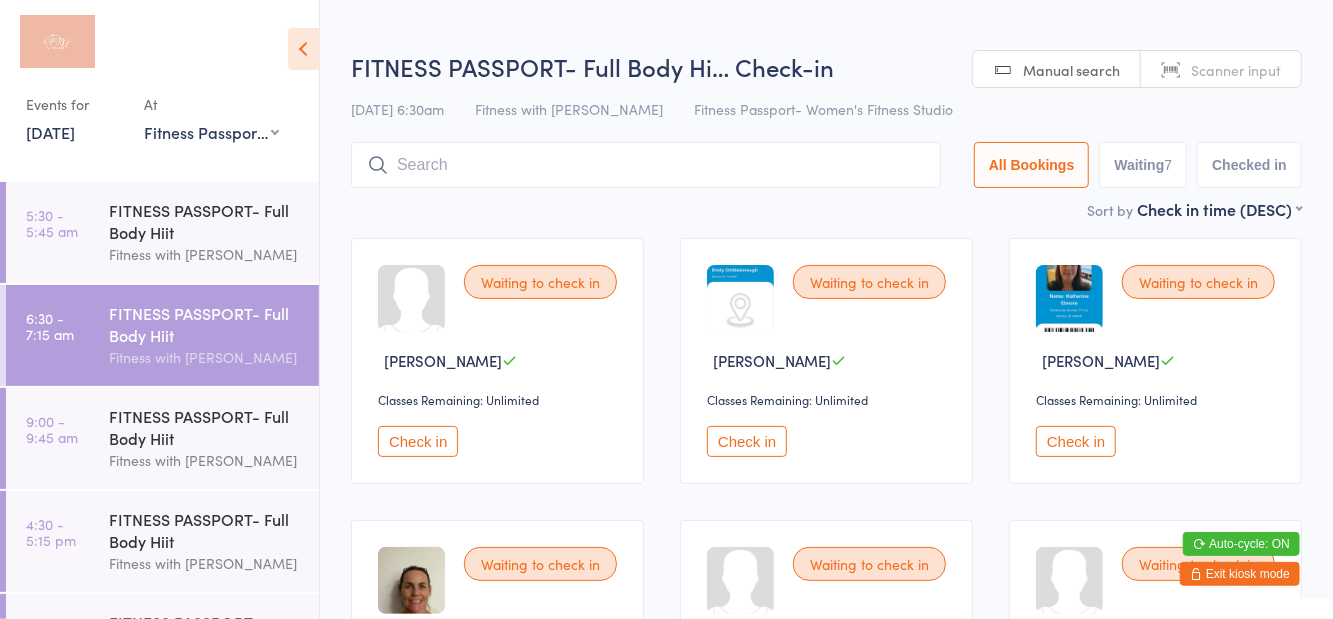 click on "FITNESS PASSPORT- Full Body Hi… Check-in" at bounding box center [826, 66] 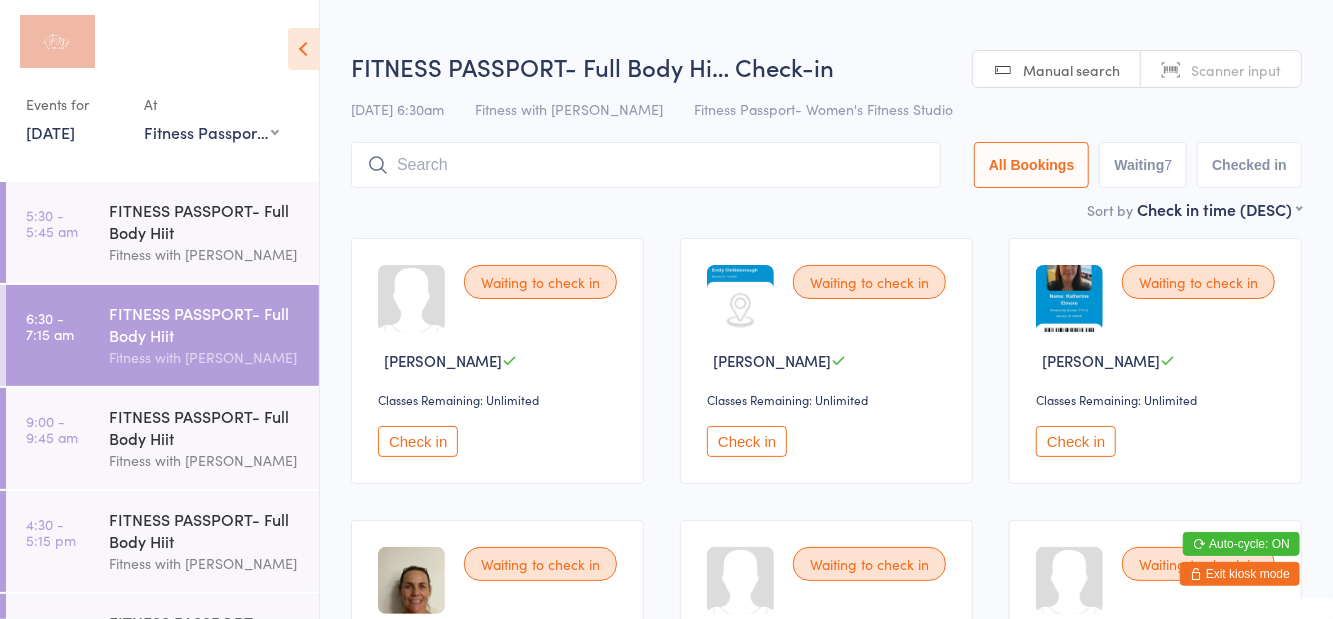 click on "FITNESS PASSPORT- Full Body Hiit" at bounding box center (205, 221) 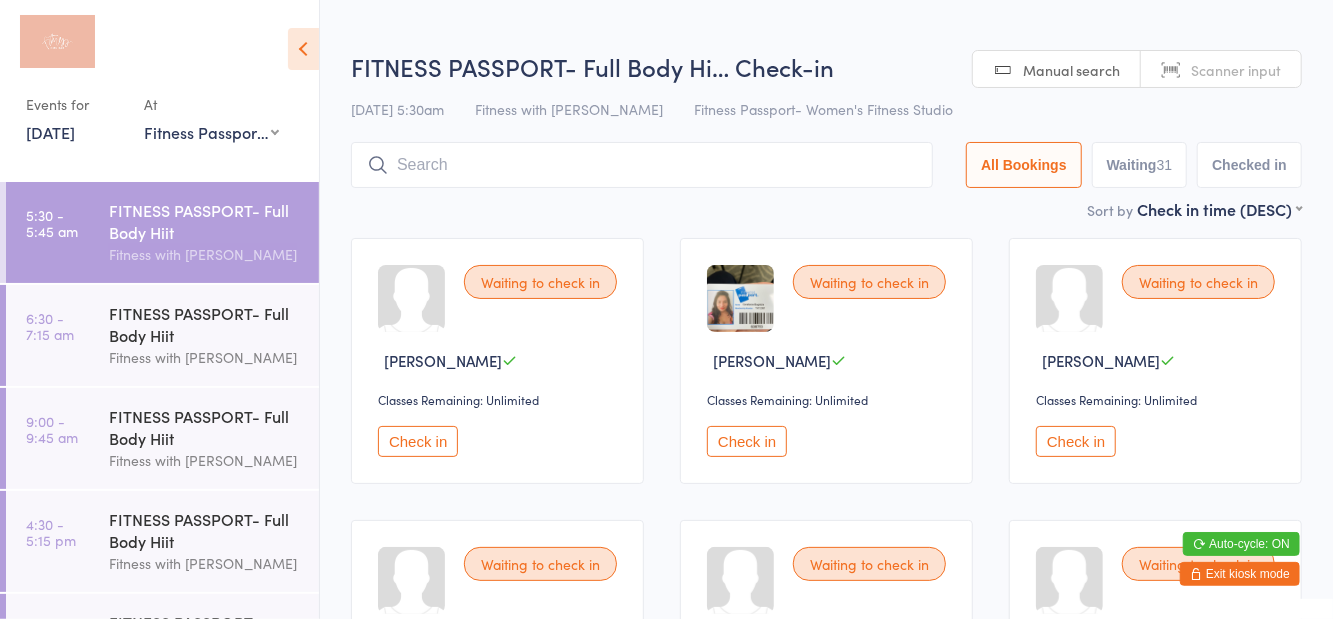 click at bounding box center [303, 49] 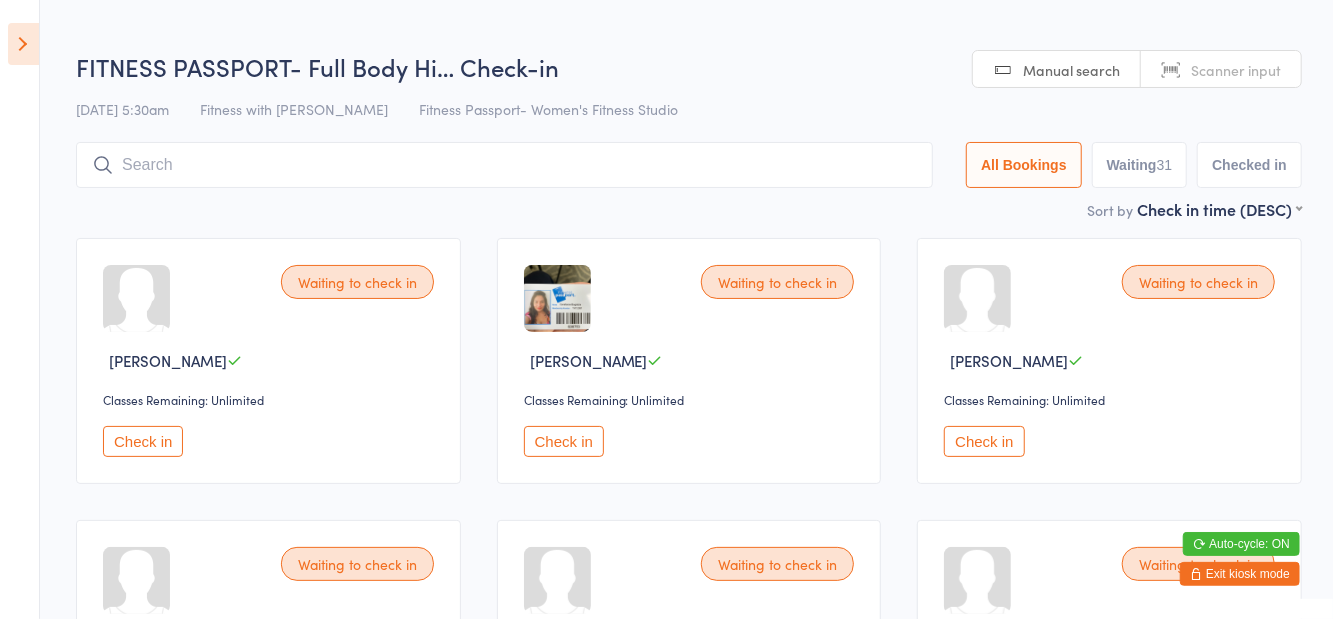 click on "Waiting  31" at bounding box center [1140, 165] 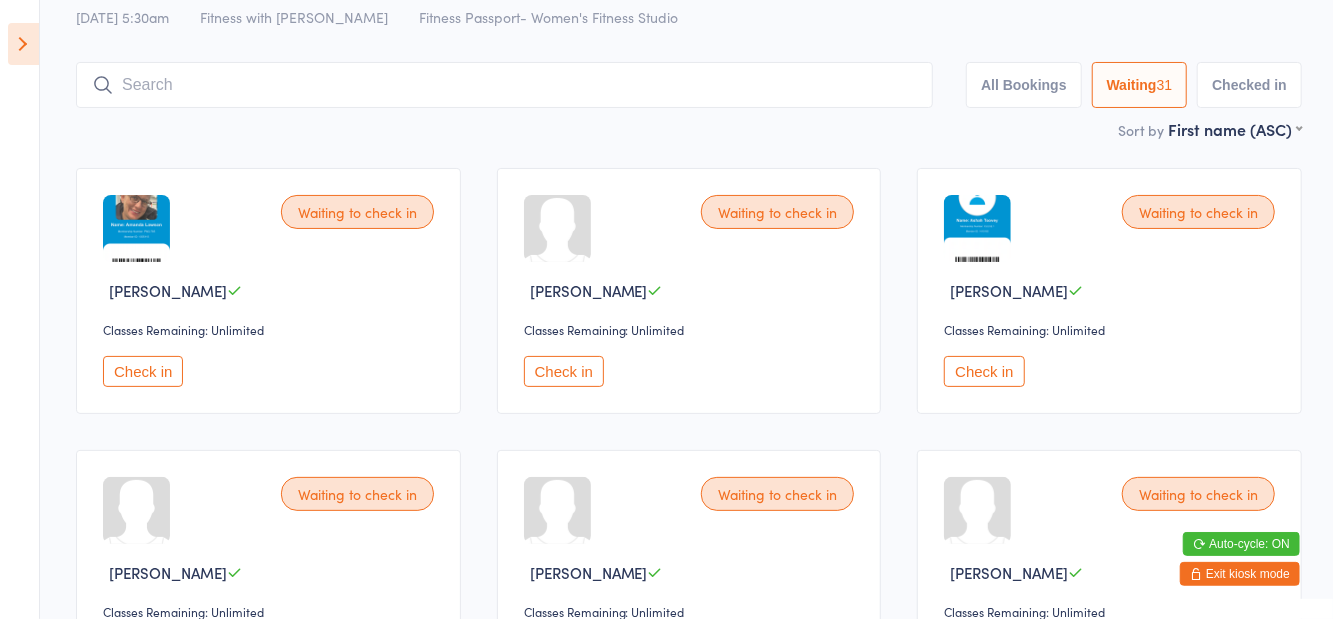 scroll, scrollTop: 80, scrollLeft: 0, axis: vertical 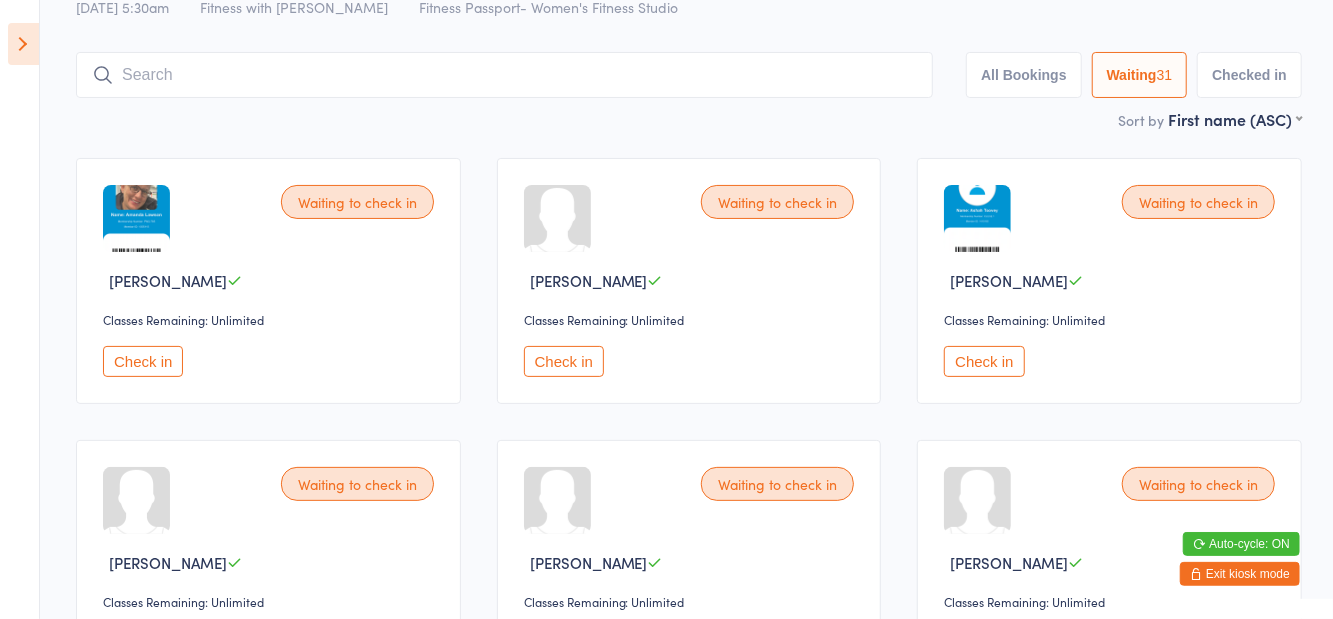 click on "Check in" at bounding box center [984, 643] 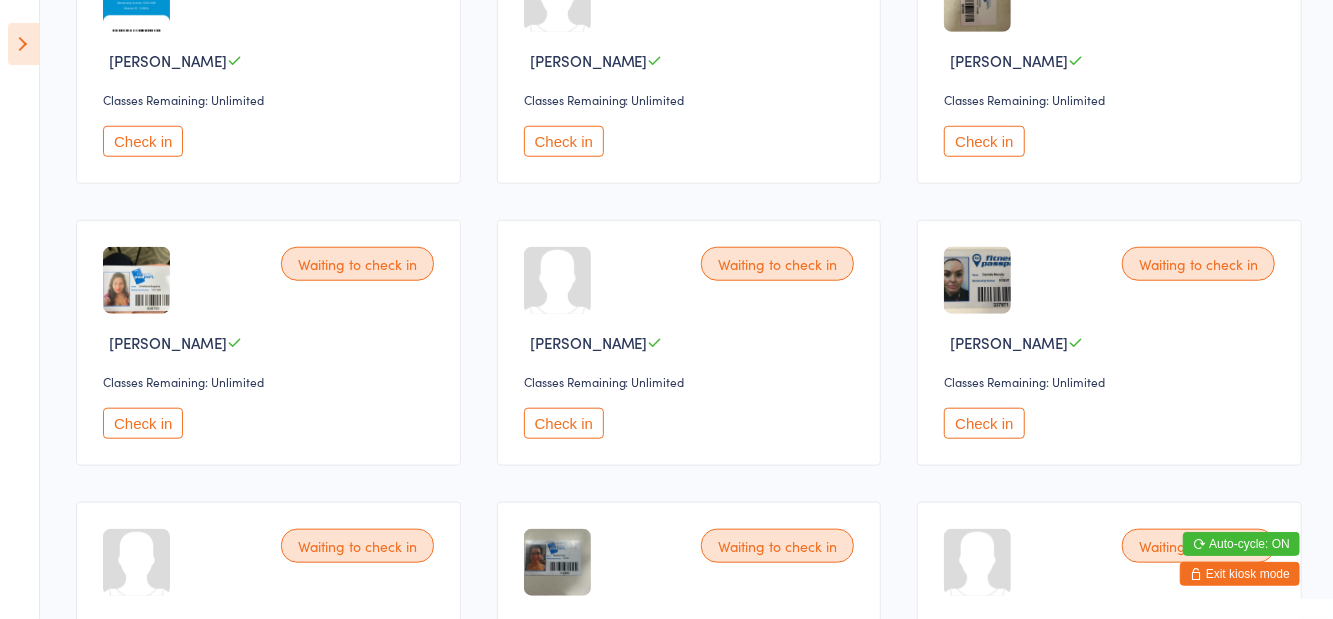scroll, scrollTop: 865, scrollLeft: 0, axis: vertical 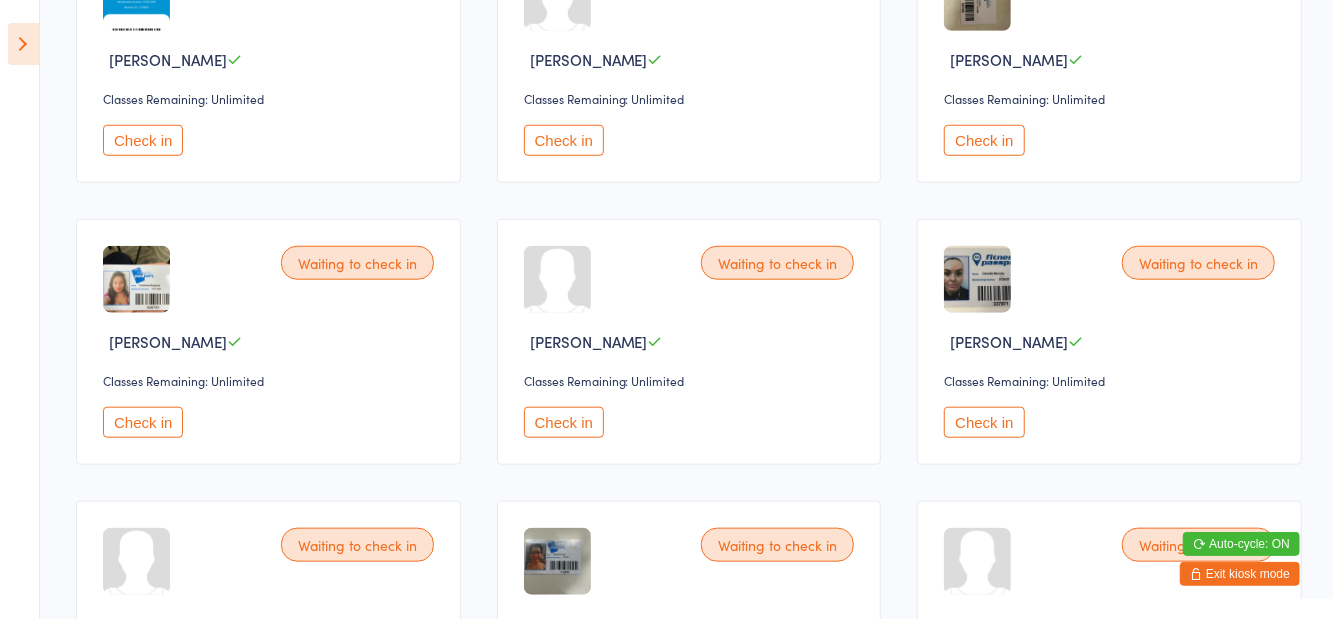 click on "Check in" at bounding box center (564, 422) 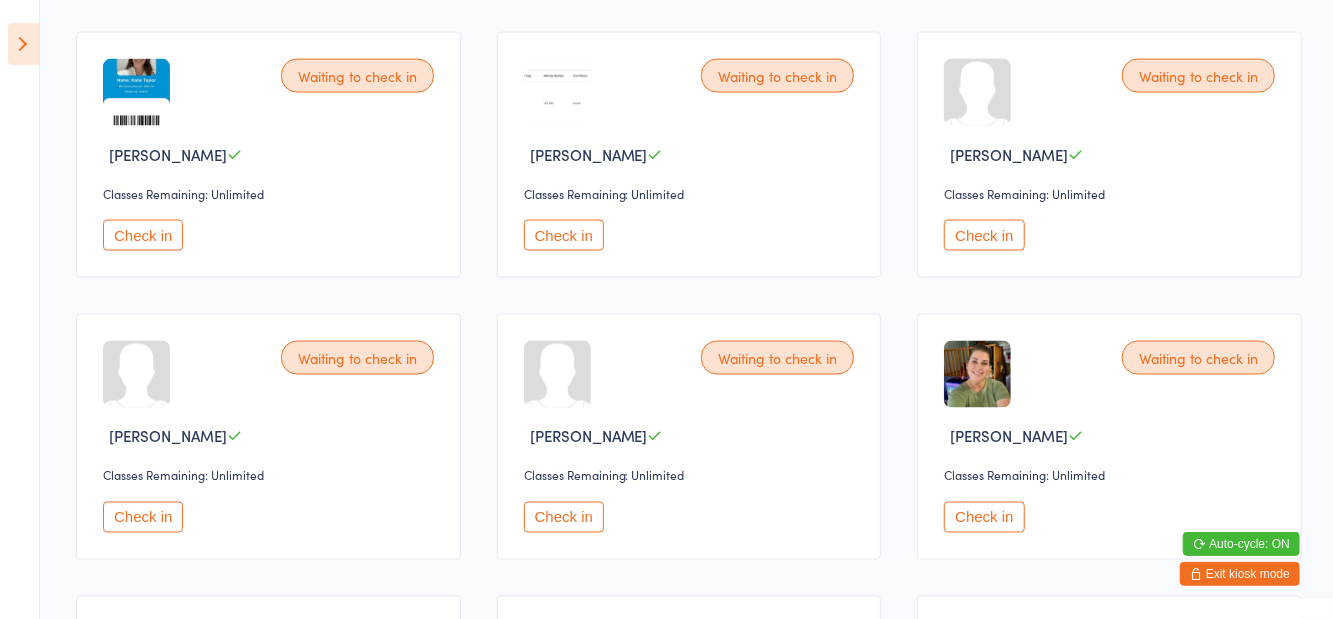 scroll, scrollTop: 1614, scrollLeft: 0, axis: vertical 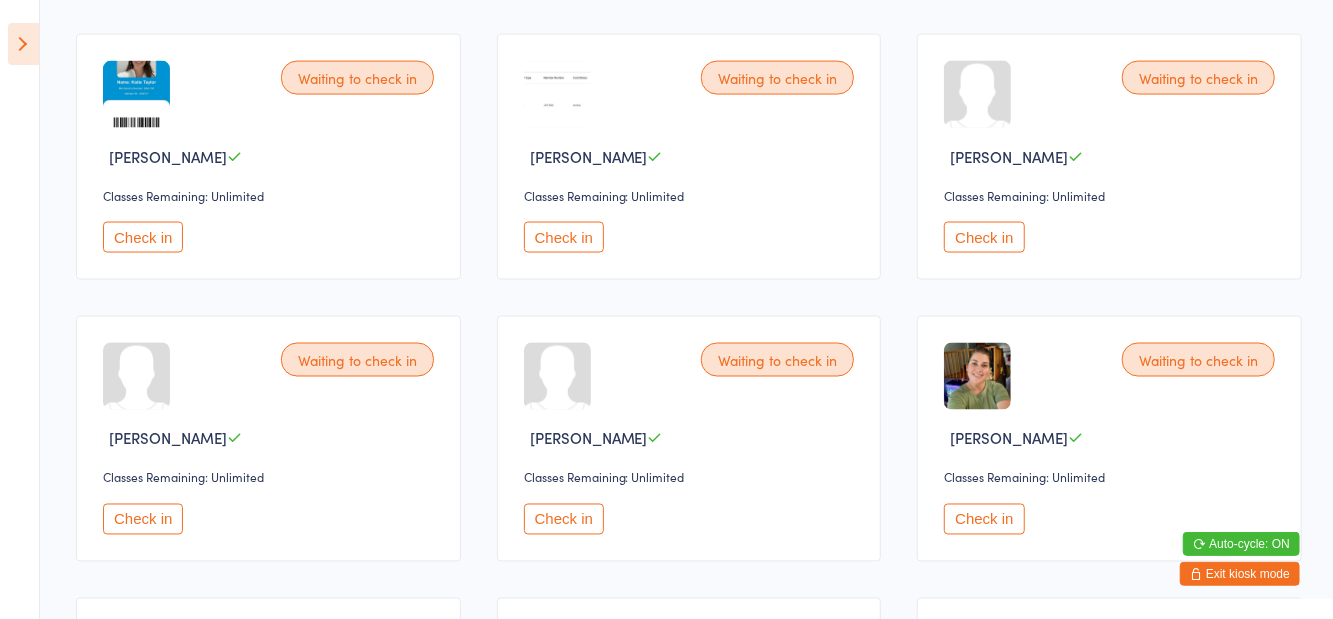 click on "Check in" at bounding box center (143, 519) 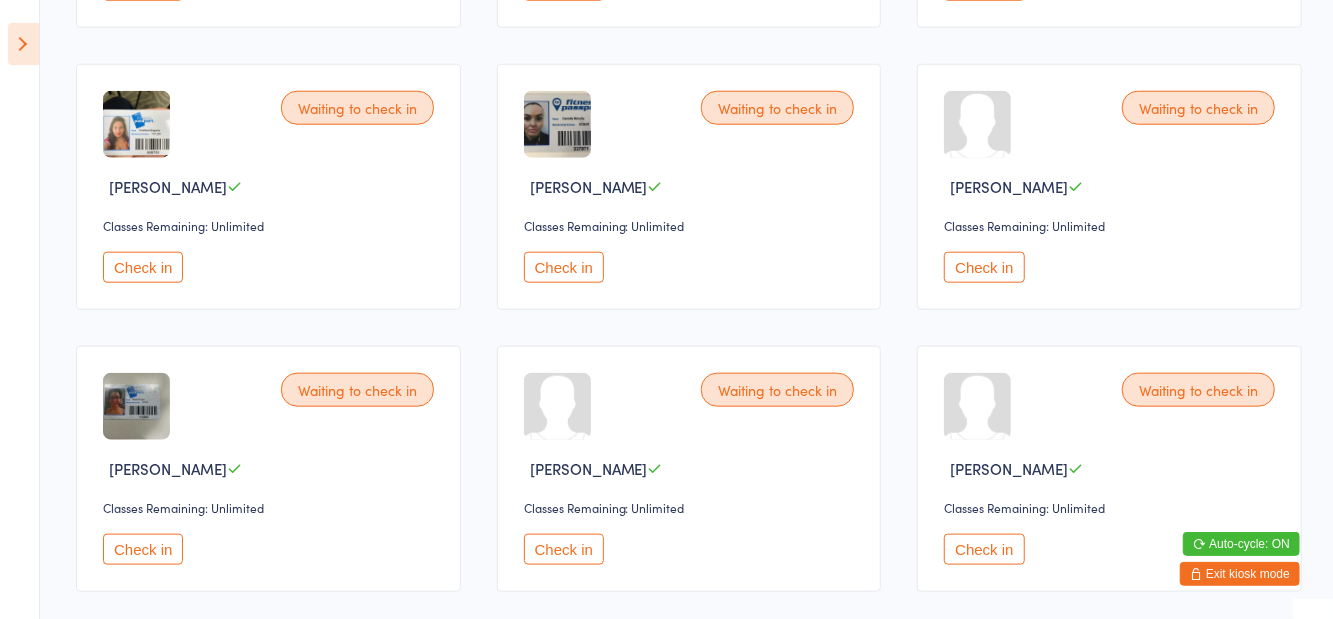 scroll, scrollTop: 1018, scrollLeft: 0, axis: vertical 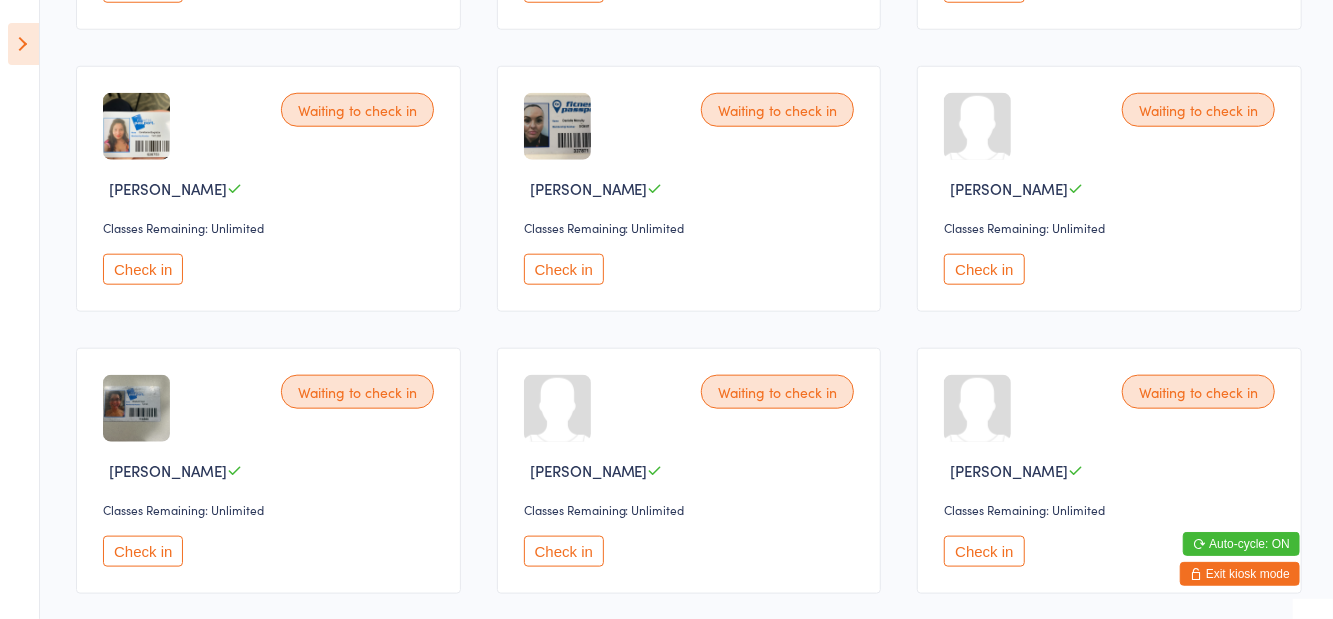 click on "Check in" at bounding box center (984, 269) 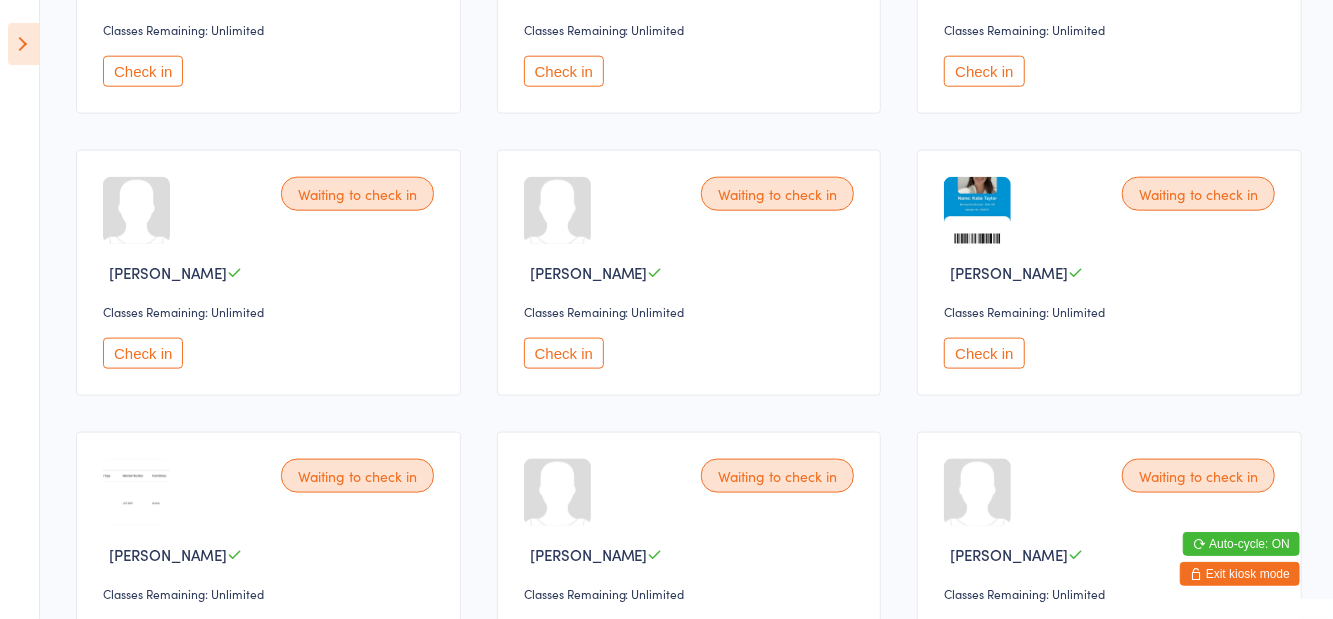 scroll, scrollTop: 1324, scrollLeft: 0, axis: vertical 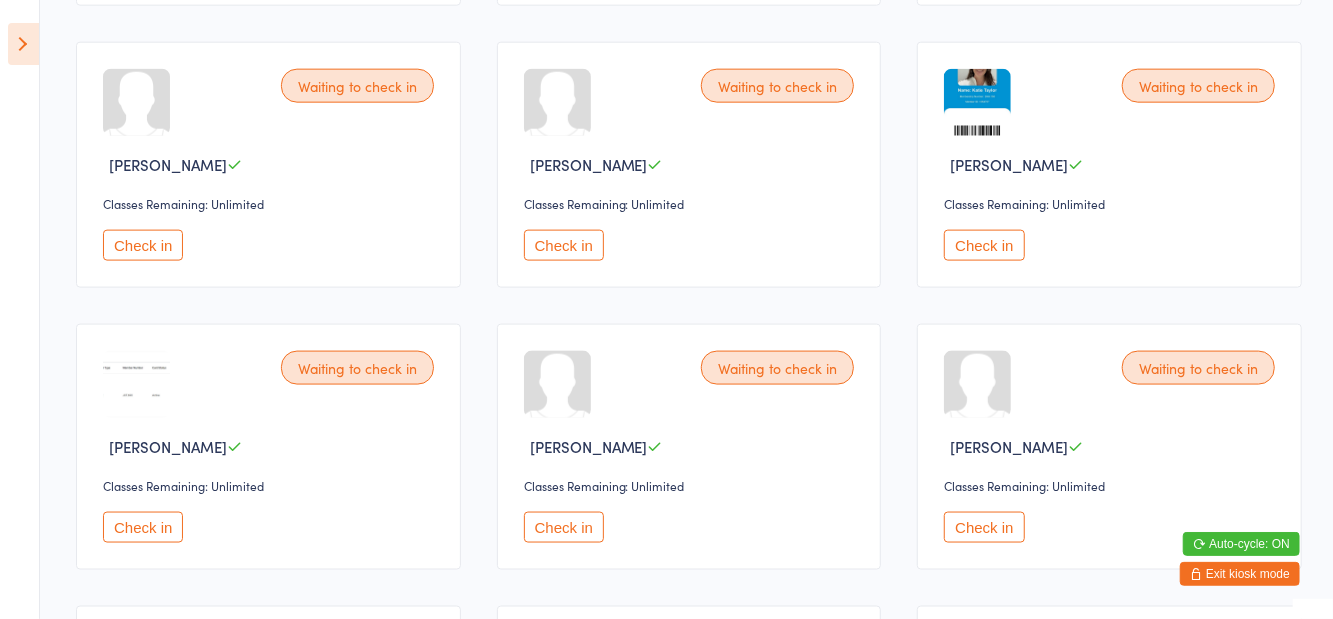 click on "Check in" at bounding box center (564, 527) 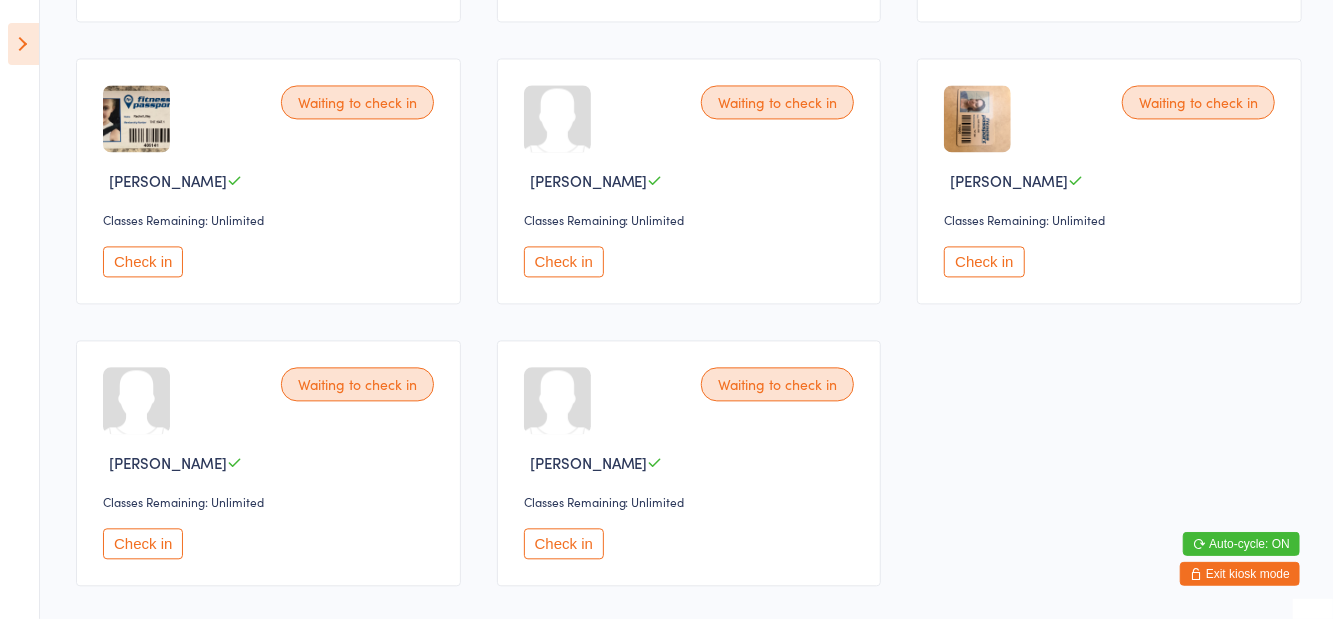 scroll, scrollTop: 2156, scrollLeft: 0, axis: vertical 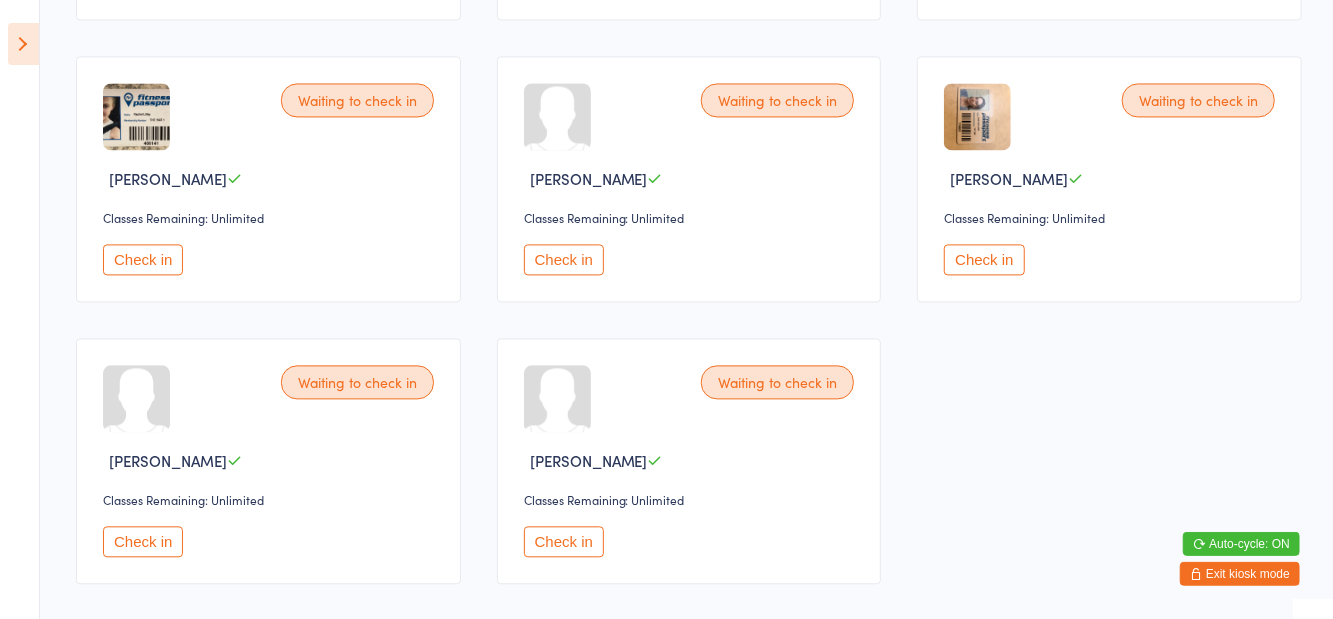 click on "Check in" at bounding box center [143, 541] 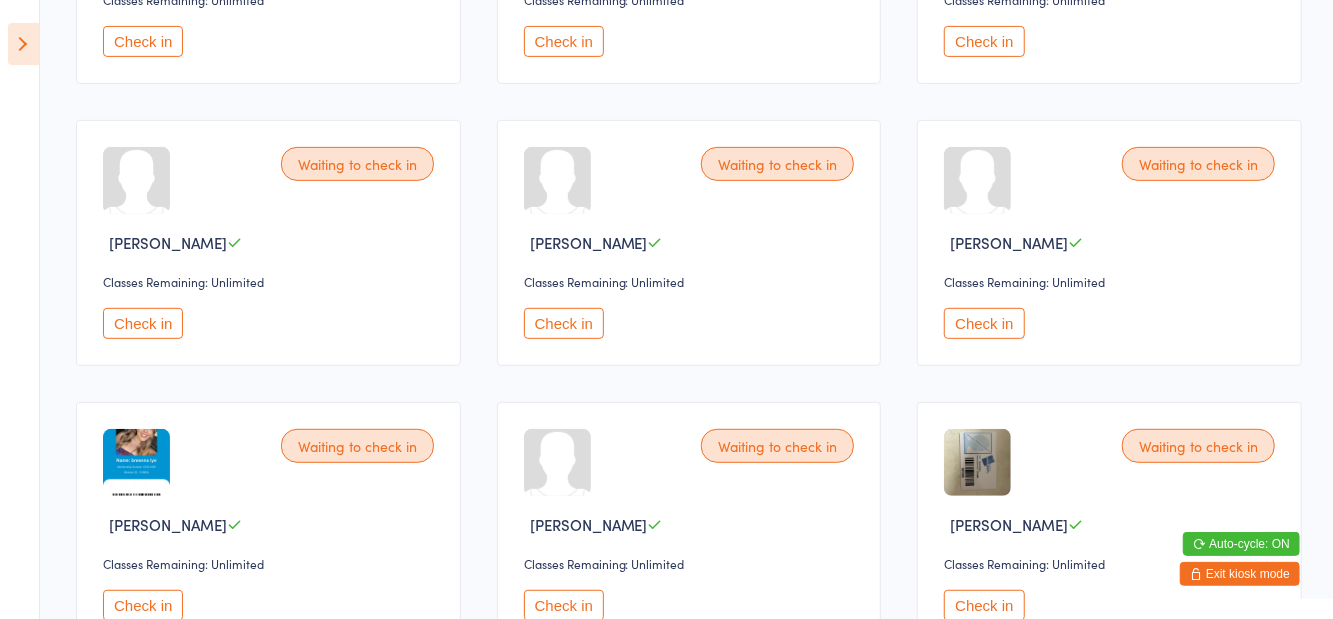 scroll, scrollTop: 0, scrollLeft: 0, axis: both 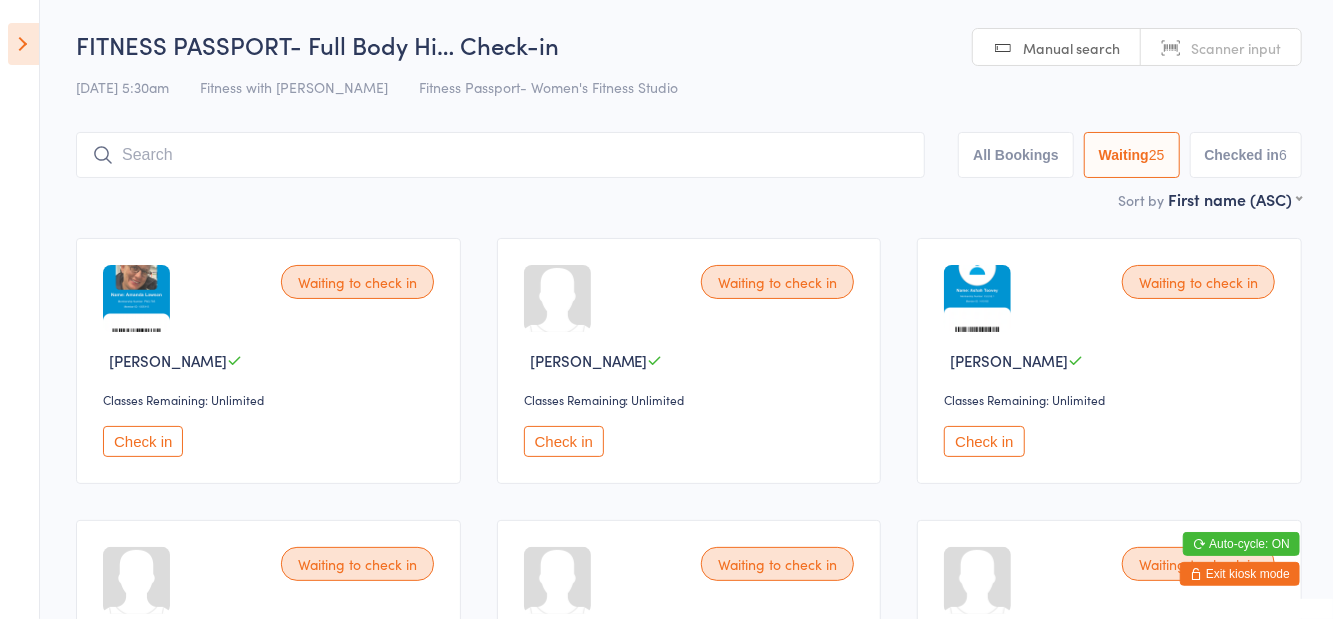 click on "Check in" at bounding box center (143, 441) 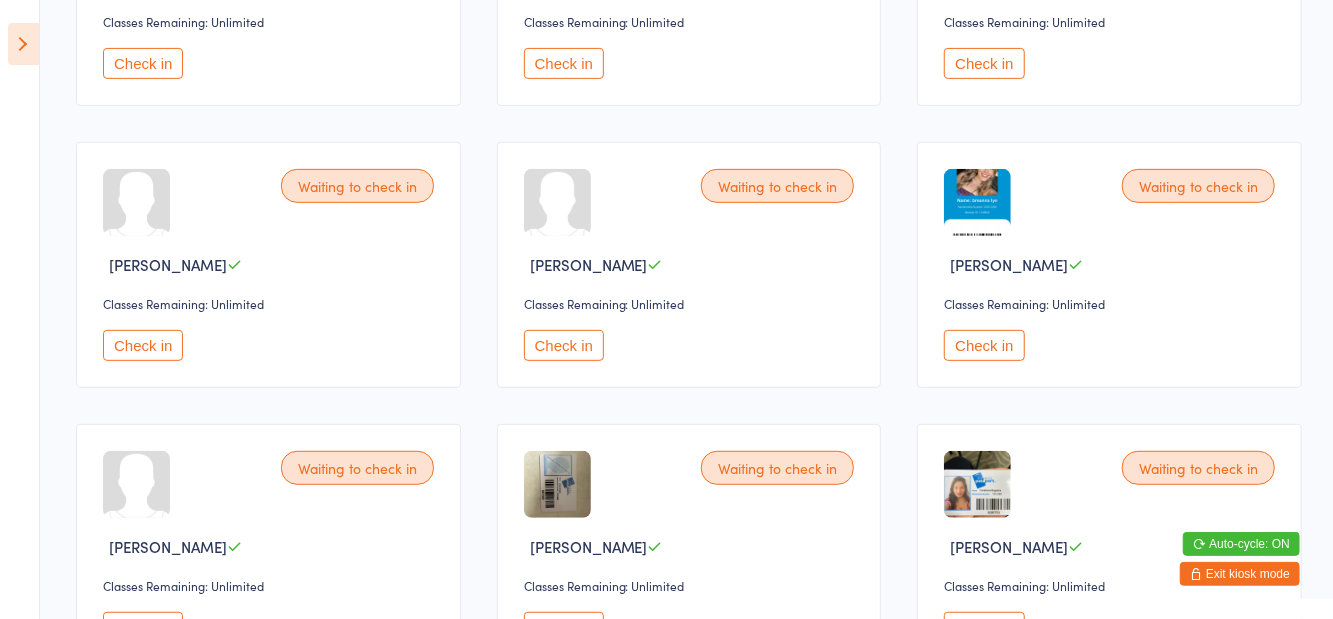 scroll, scrollTop: 382, scrollLeft: 0, axis: vertical 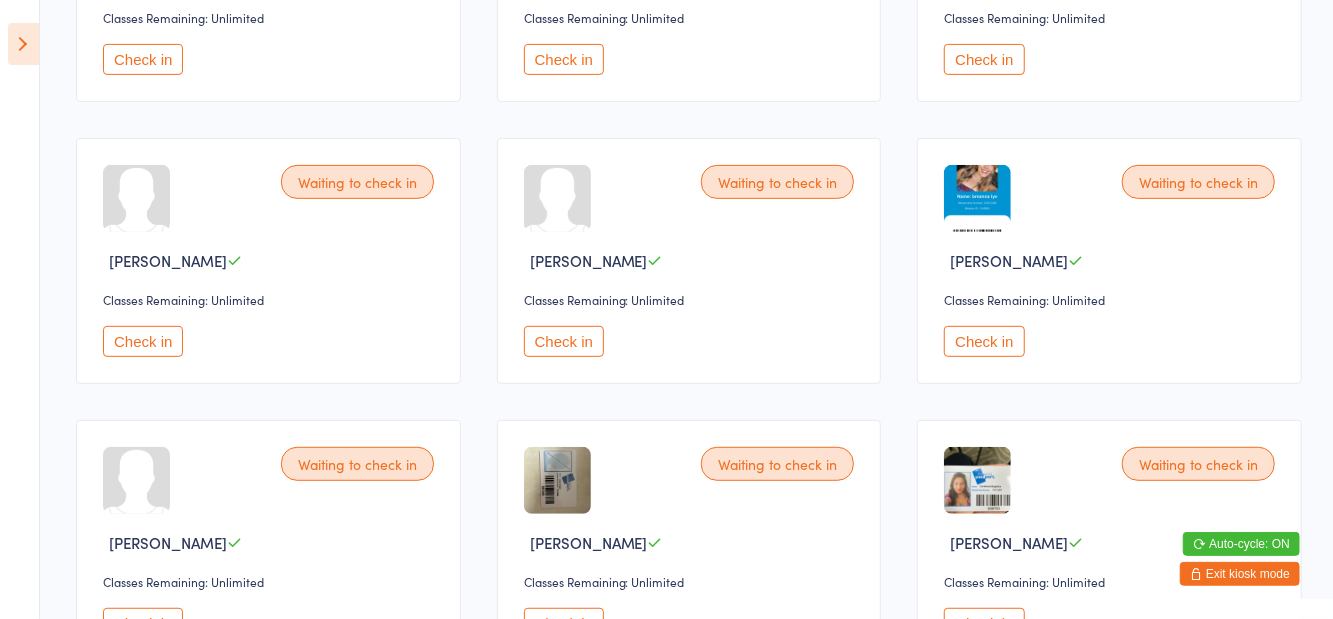 click on "Check in" at bounding box center (564, 623) 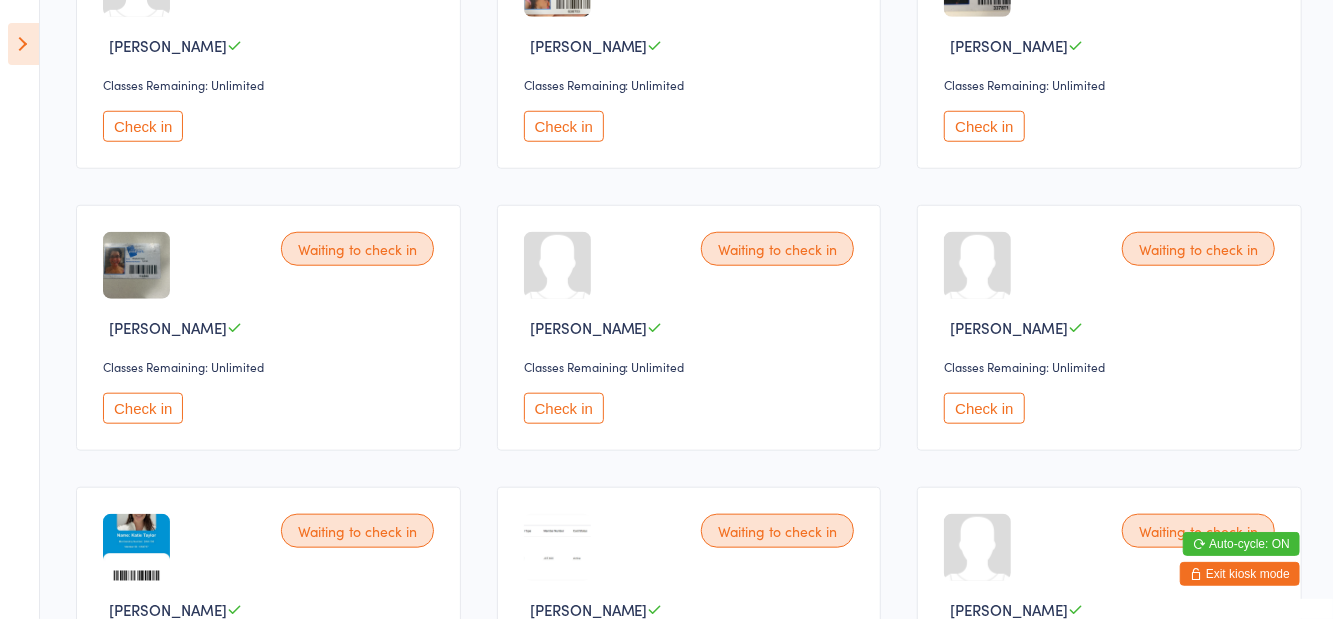 scroll, scrollTop: 949, scrollLeft: 0, axis: vertical 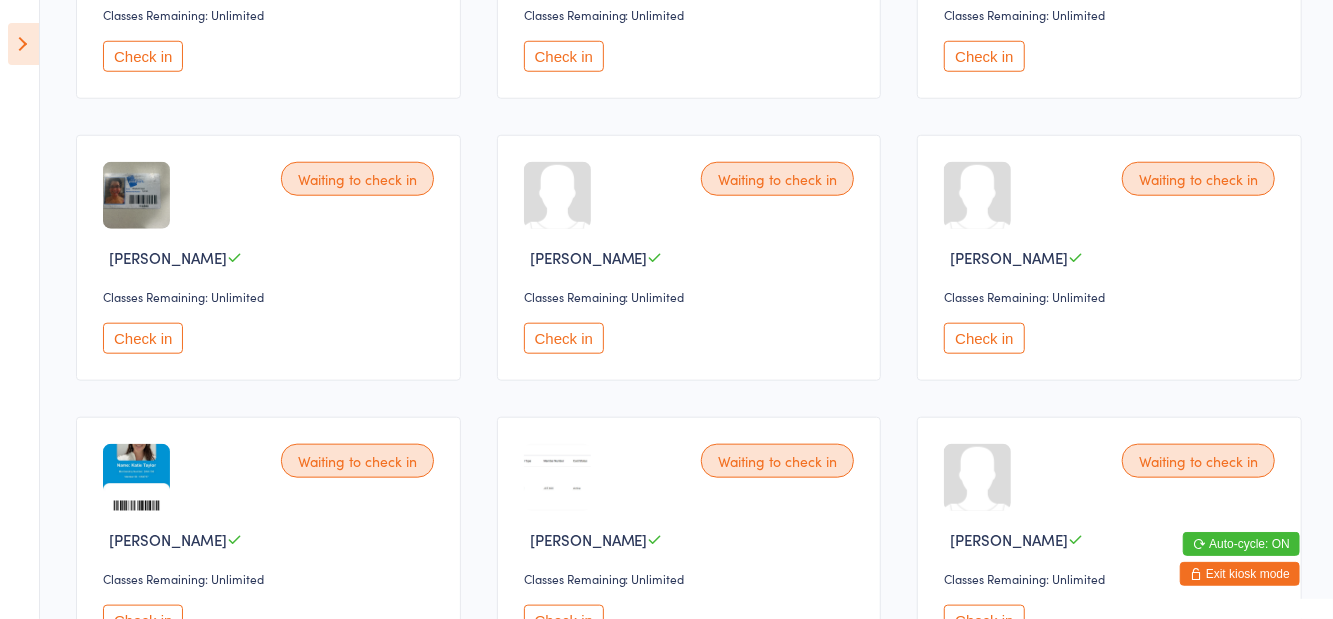 click on "Check in" at bounding box center (984, 338) 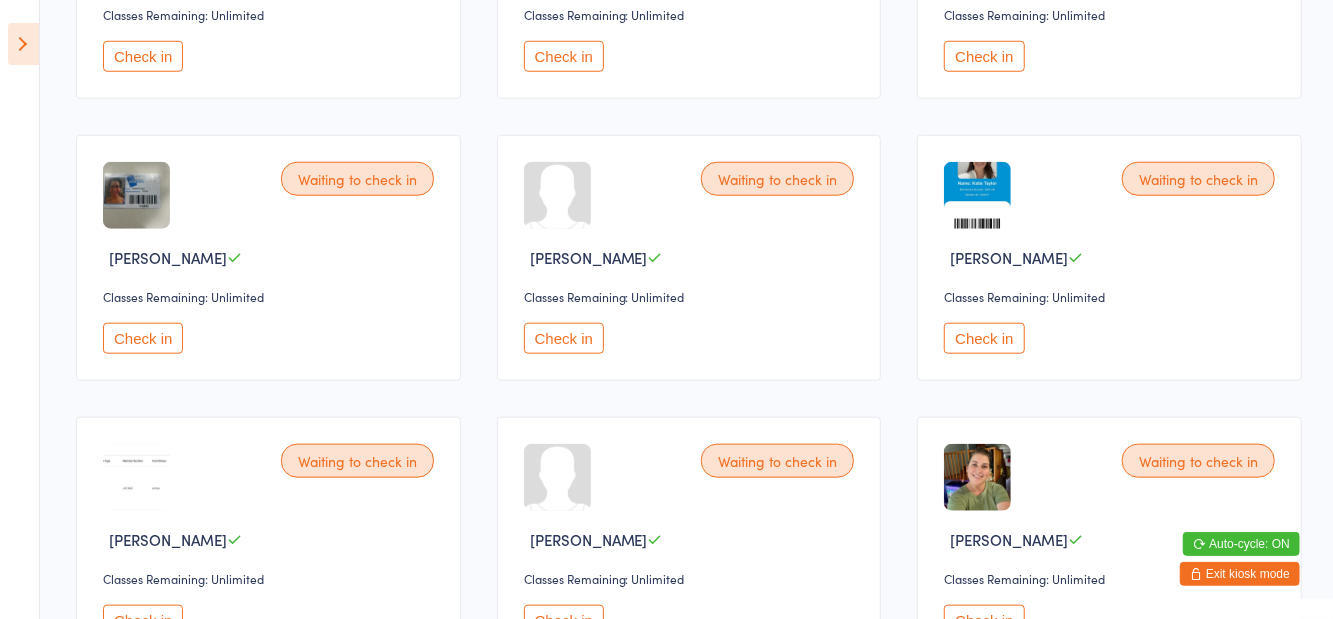 click on "Check in" at bounding box center (564, 338) 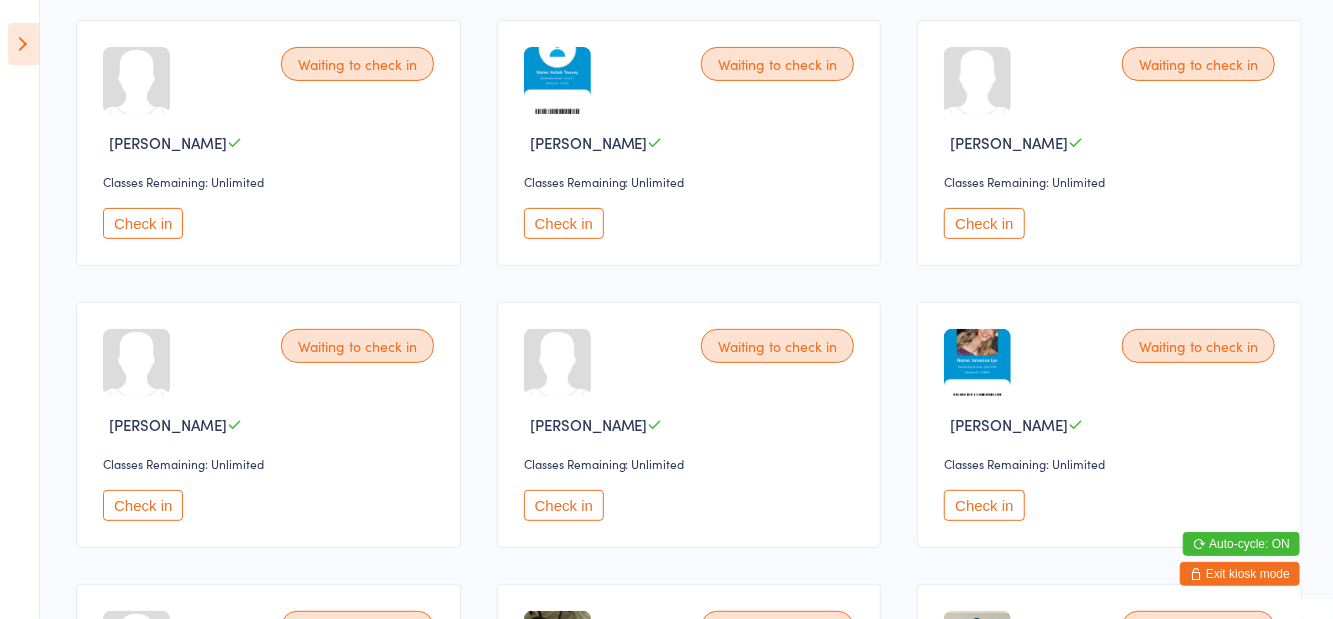 scroll, scrollTop: 216, scrollLeft: 0, axis: vertical 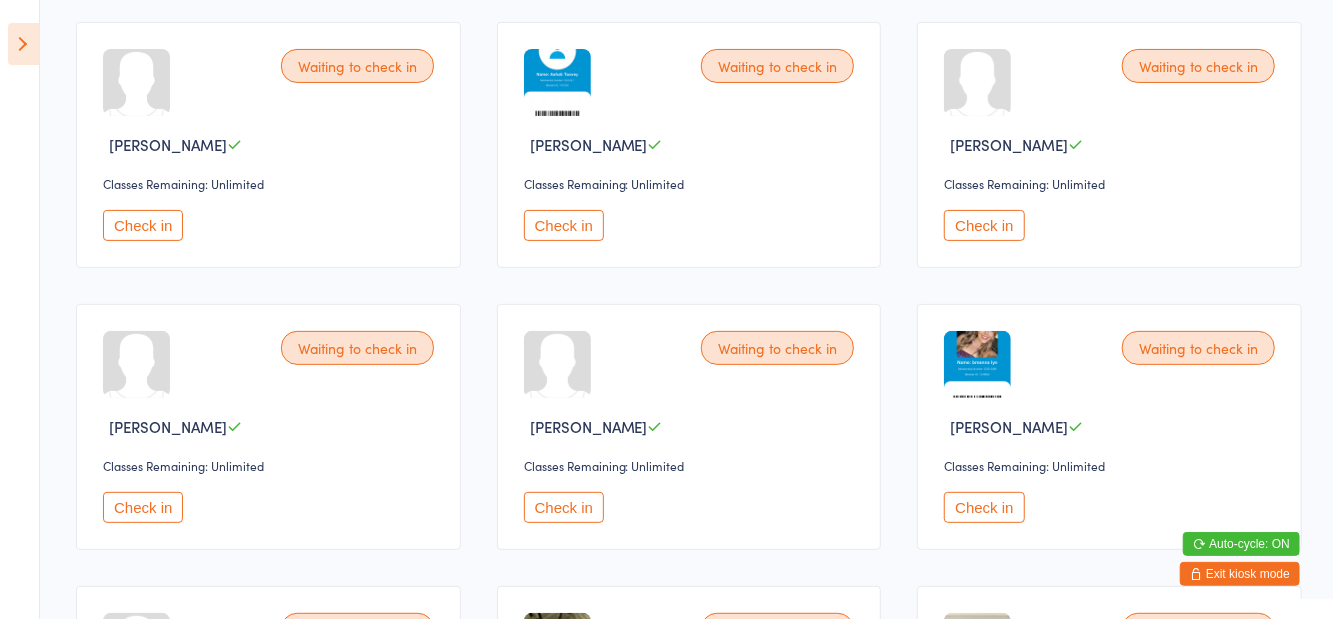 click on "Check in" at bounding box center (564, 507) 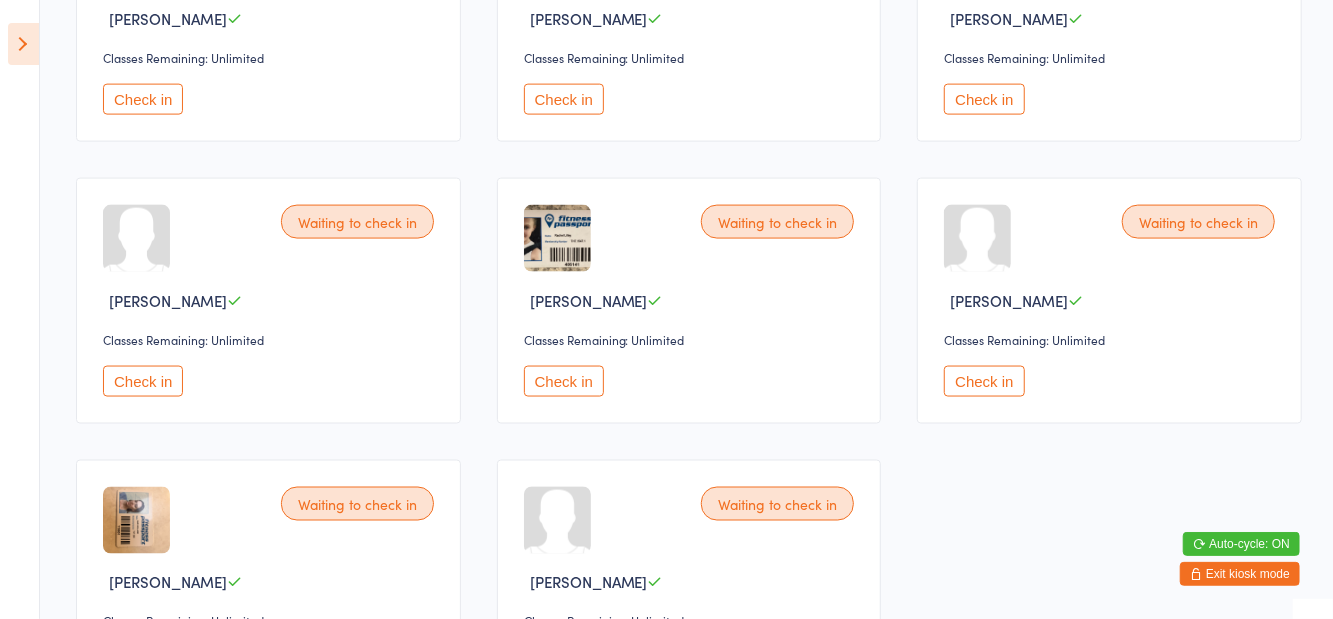 scroll, scrollTop: 1594, scrollLeft: 0, axis: vertical 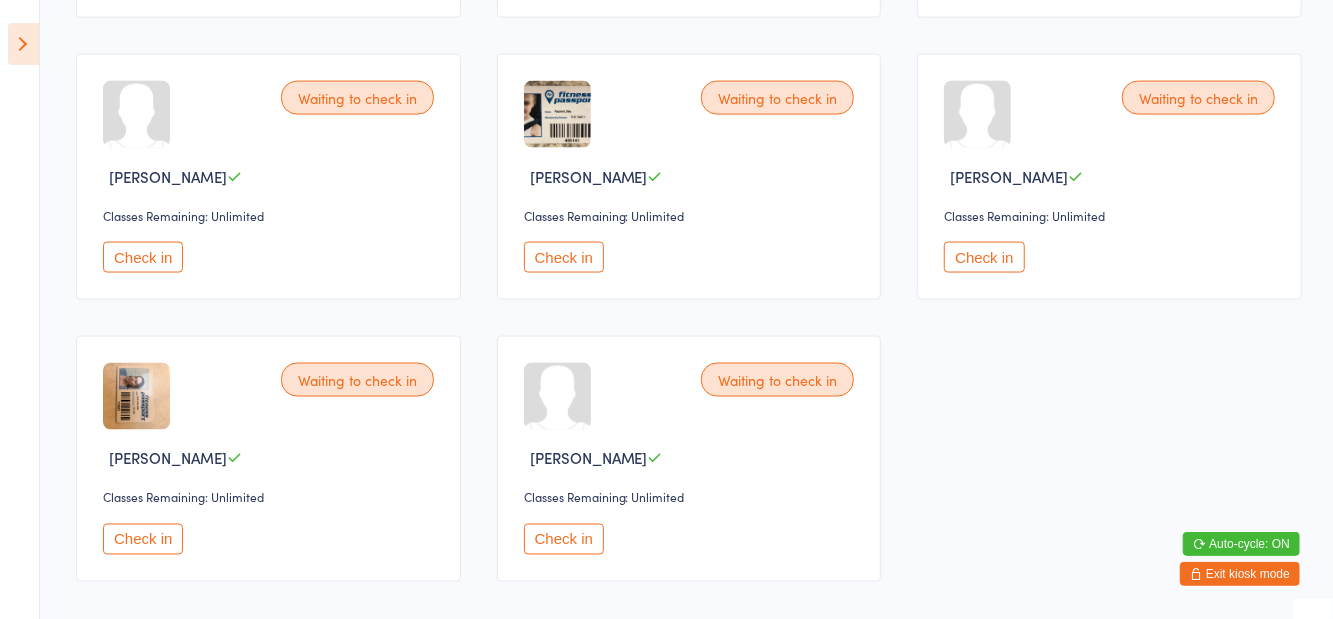 click on "Check in" at bounding box center [564, 539] 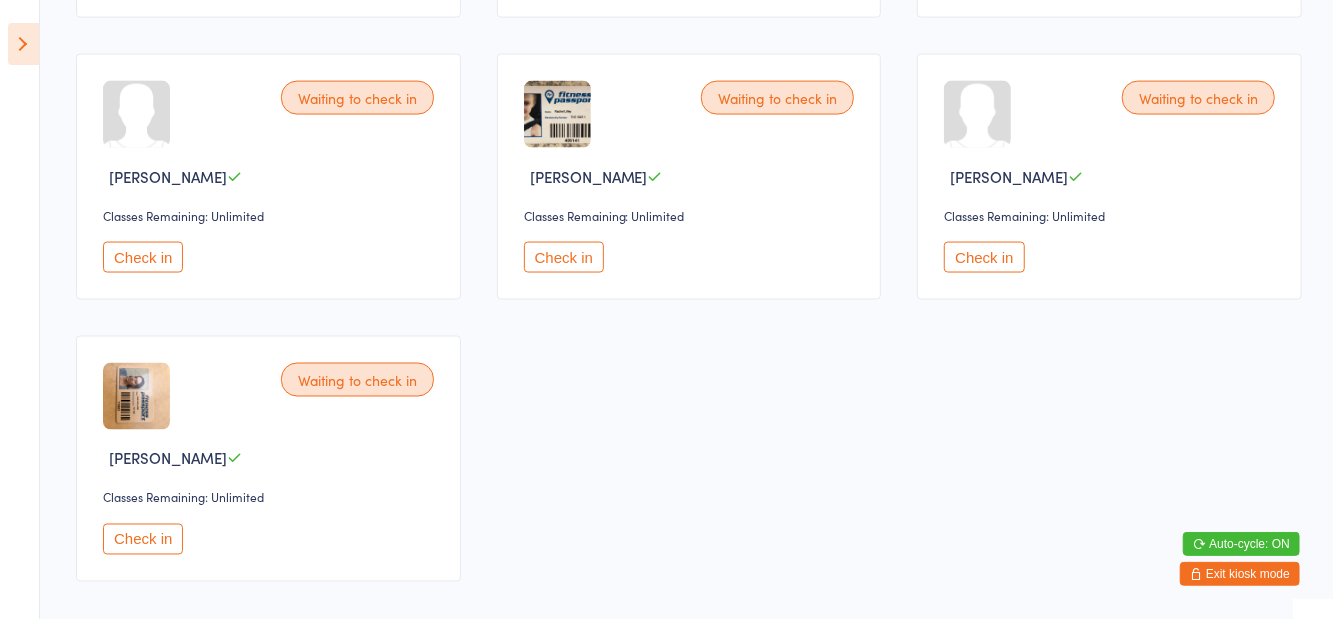 click on "Waiting to check in Sari Holland  Classes Remaining: Unlimited   Check in" at bounding box center [268, 459] 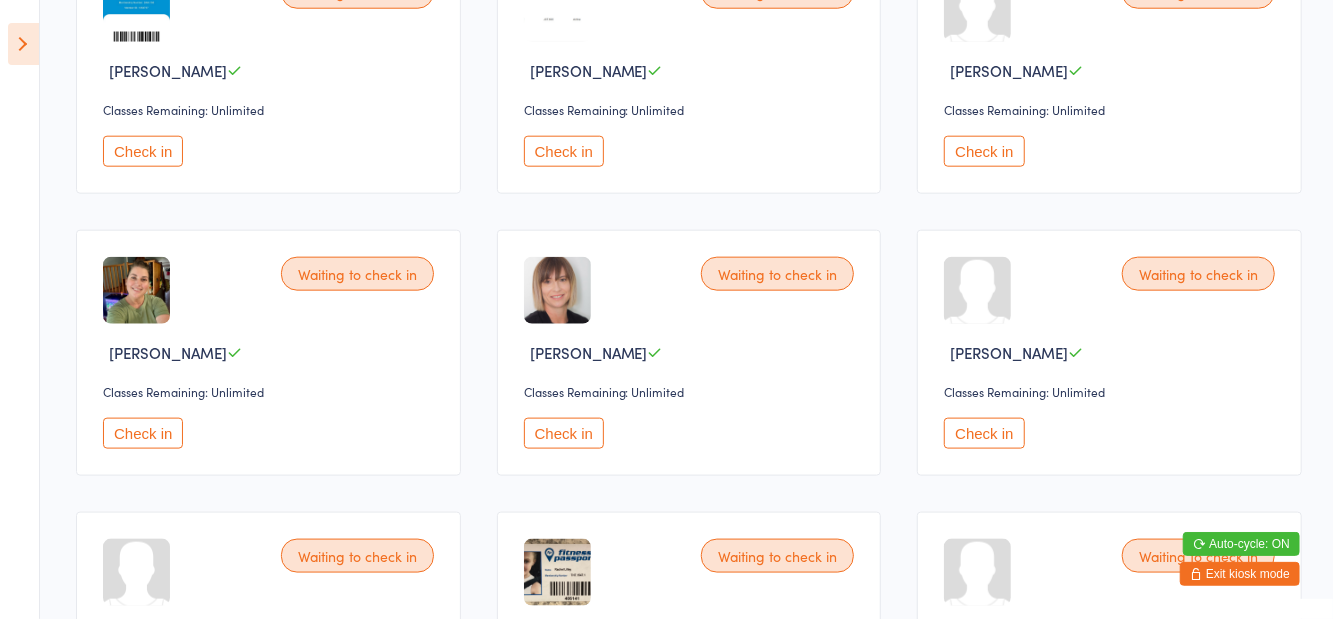 scroll, scrollTop: 1130, scrollLeft: 0, axis: vertical 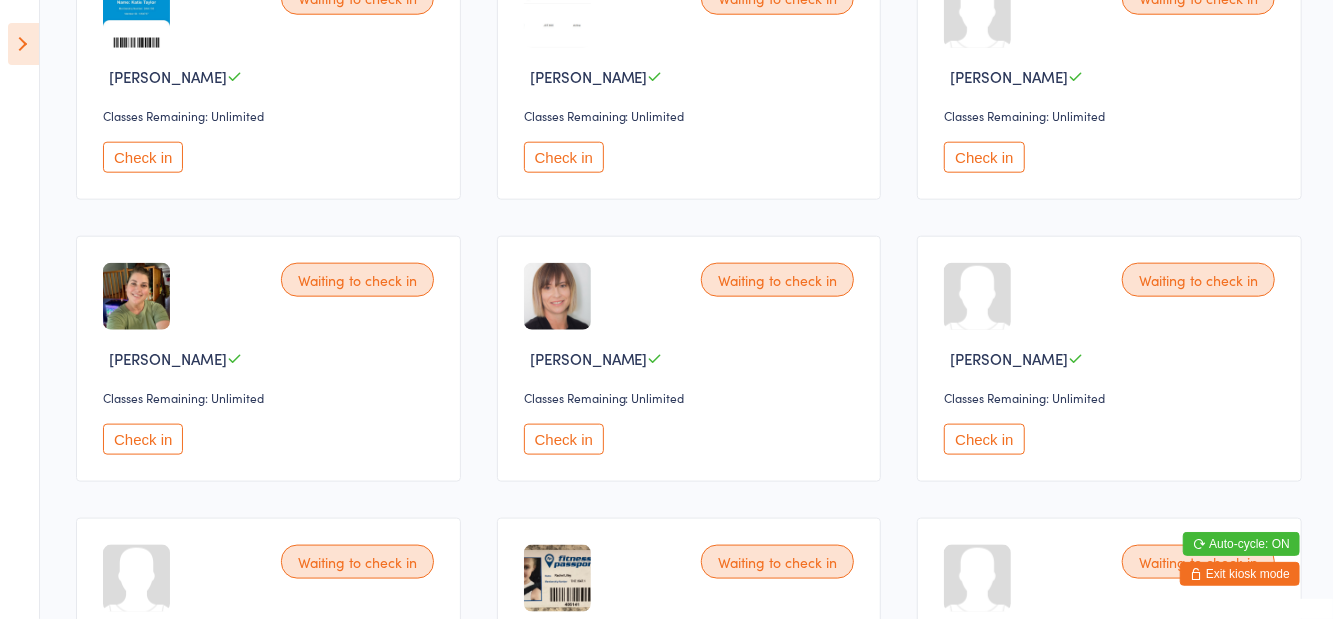 click on "Check in" at bounding box center (564, 157) 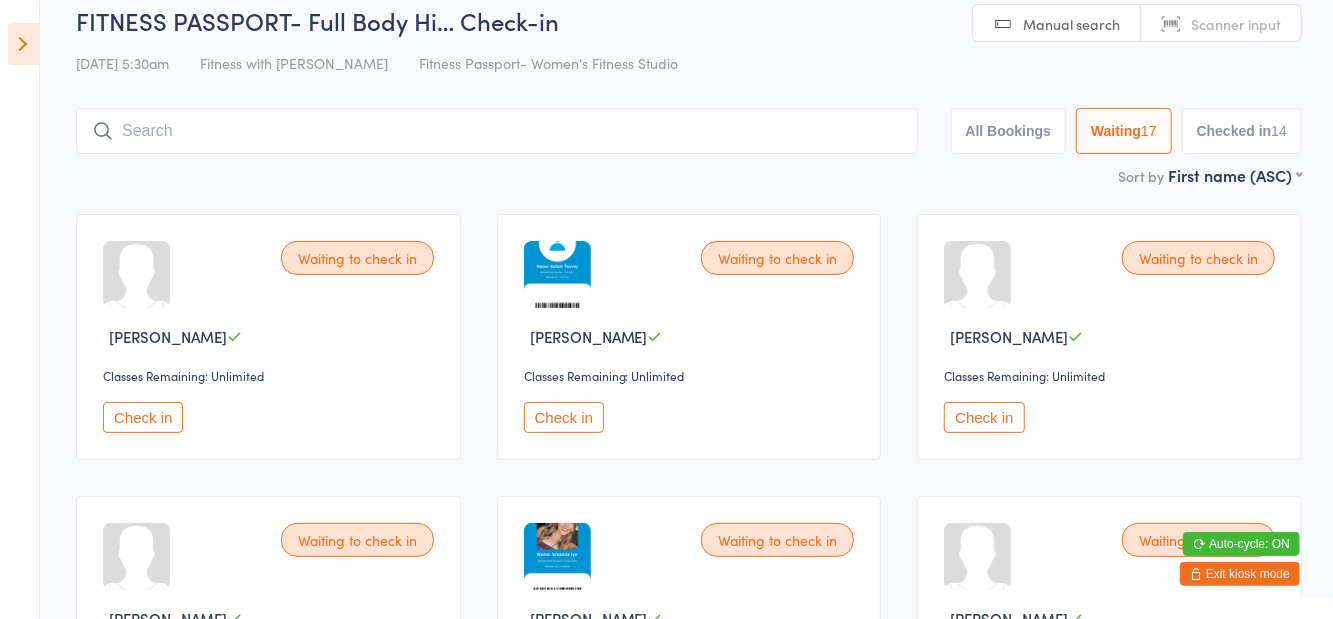 scroll, scrollTop: 0, scrollLeft: 0, axis: both 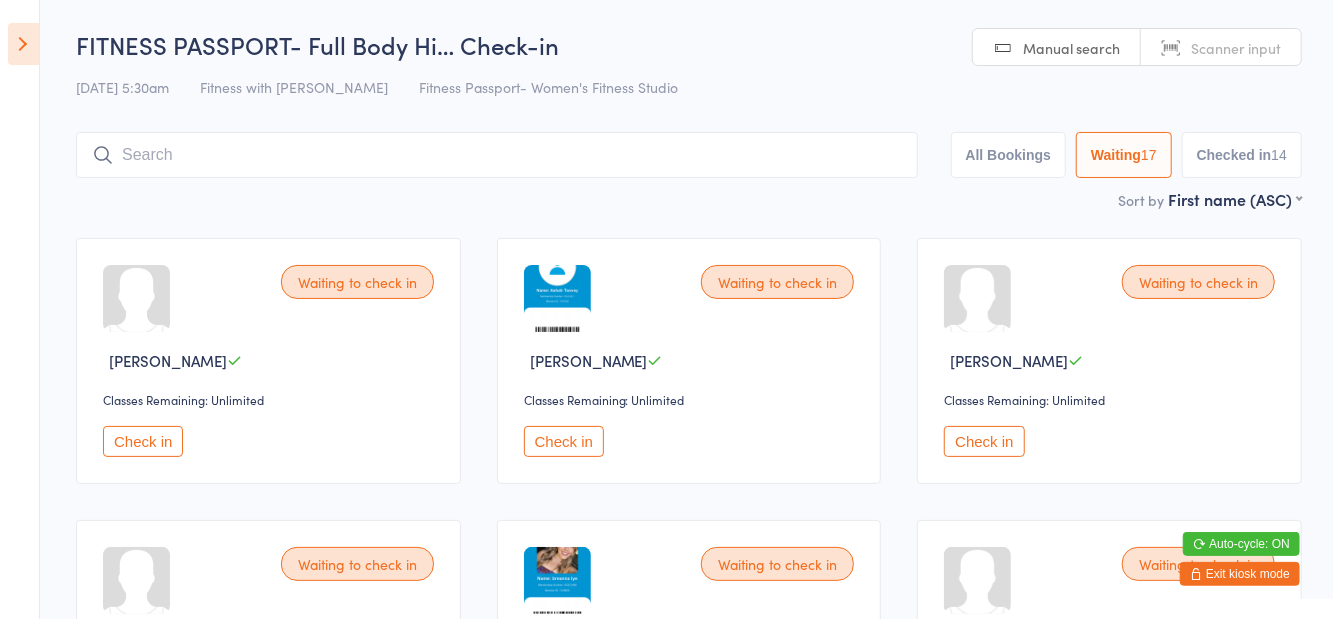 click at bounding box center [497, 155] 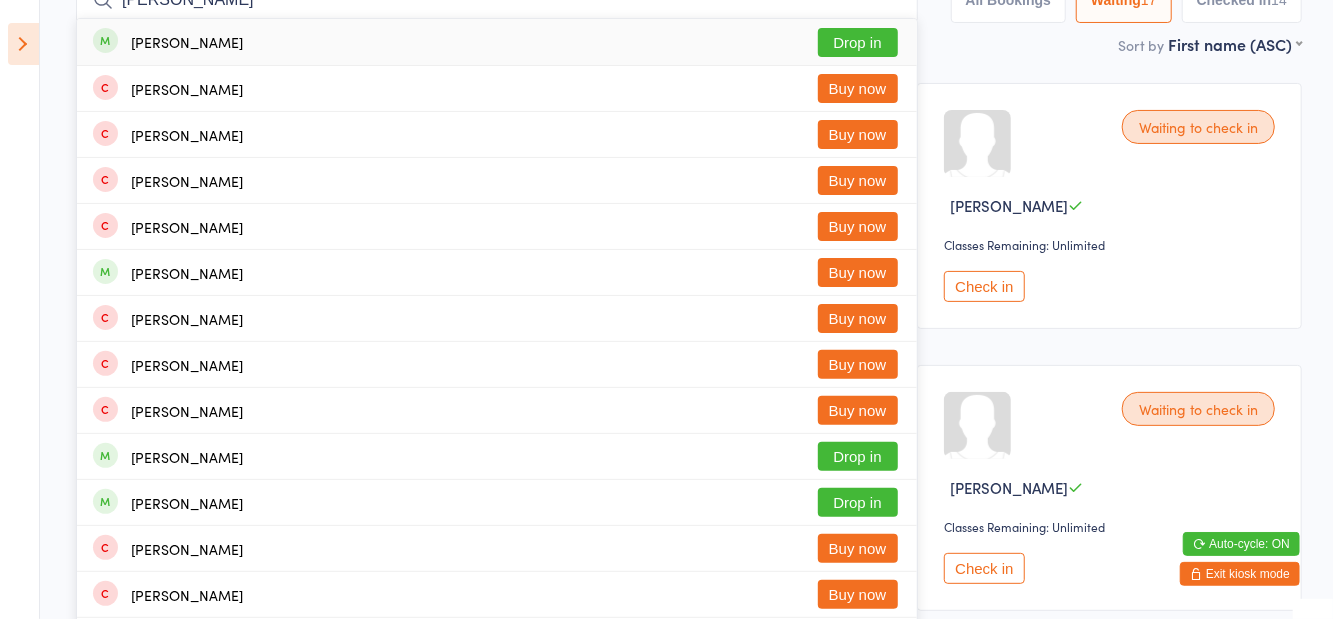scroll, scrollTop: 0, scrollLeft: 0, axis: both 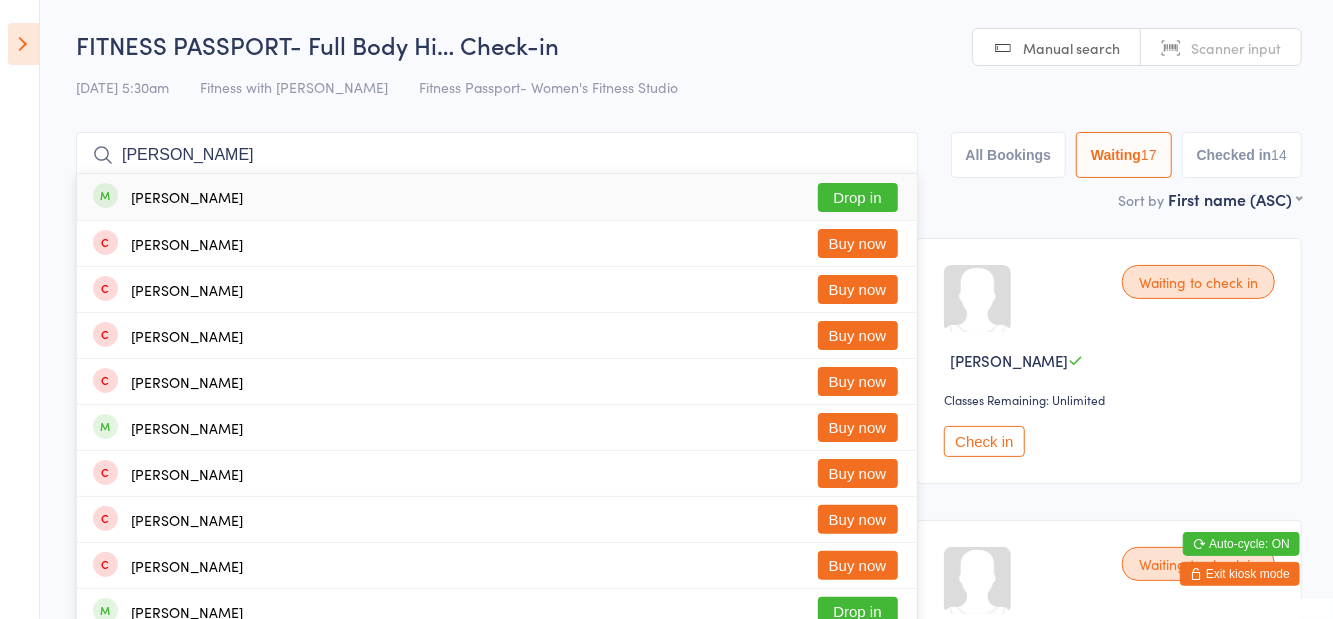 click on "Taylor" at bounding box center (497, 155) 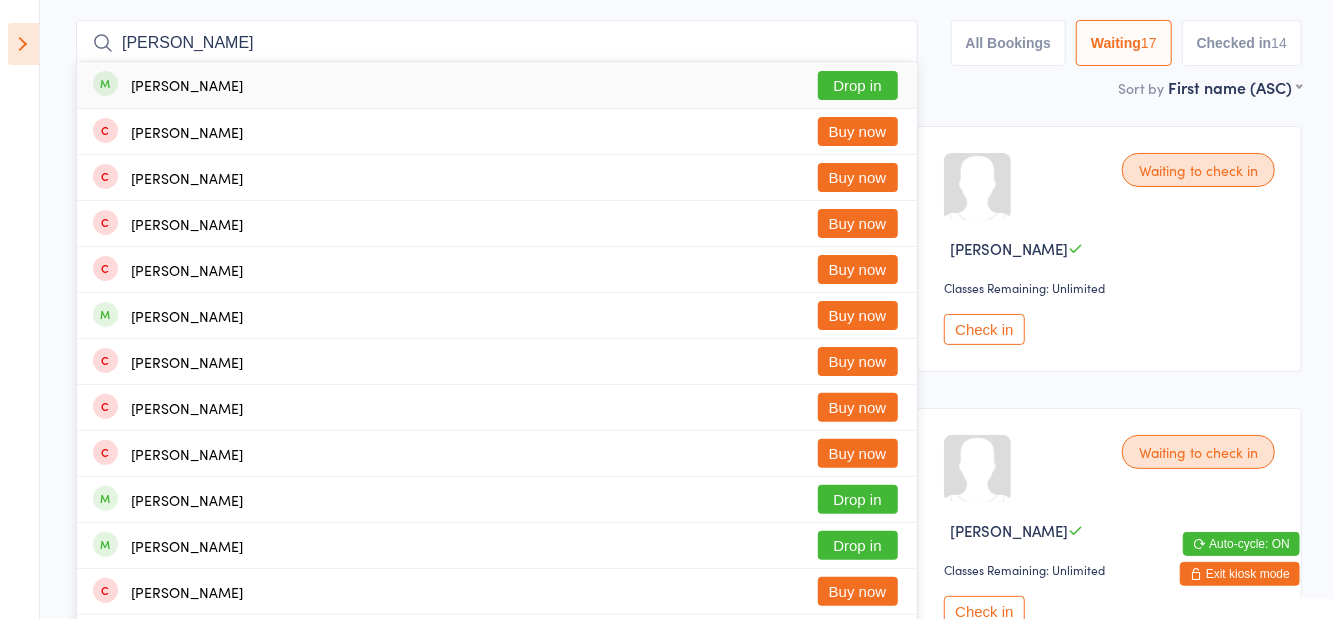 scroll, scrollTop: 133, scrollLeft: 0, axis: vertical 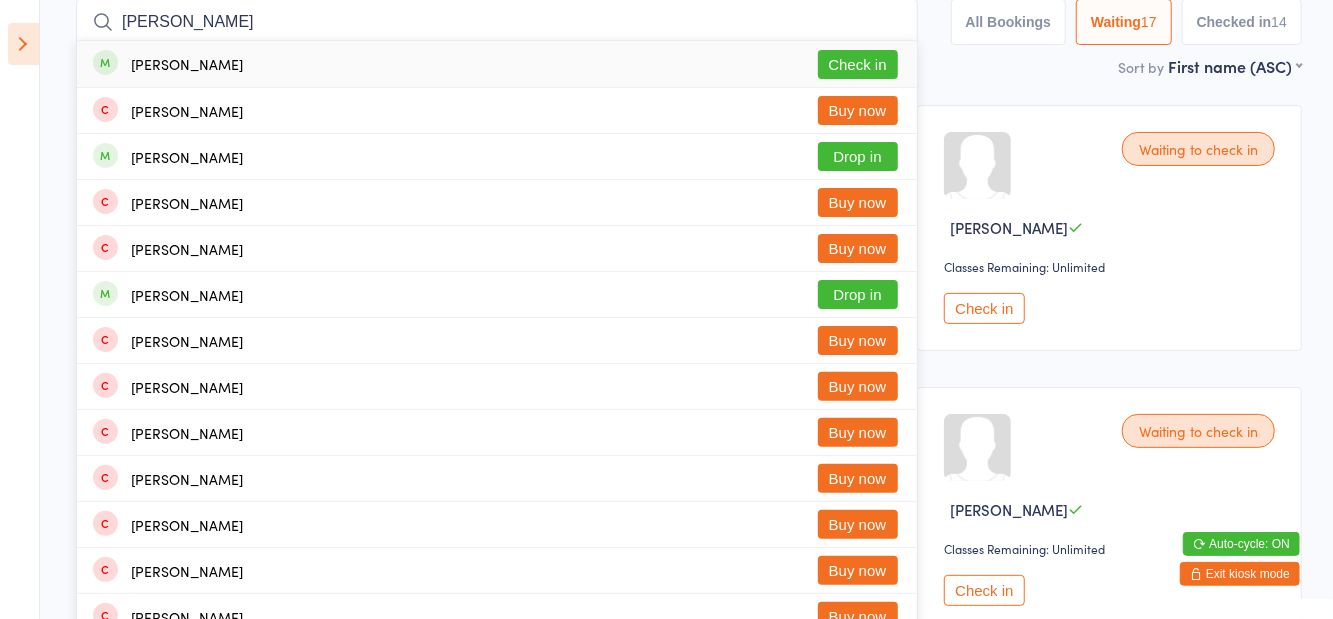 type on "Taylor Kathleen" 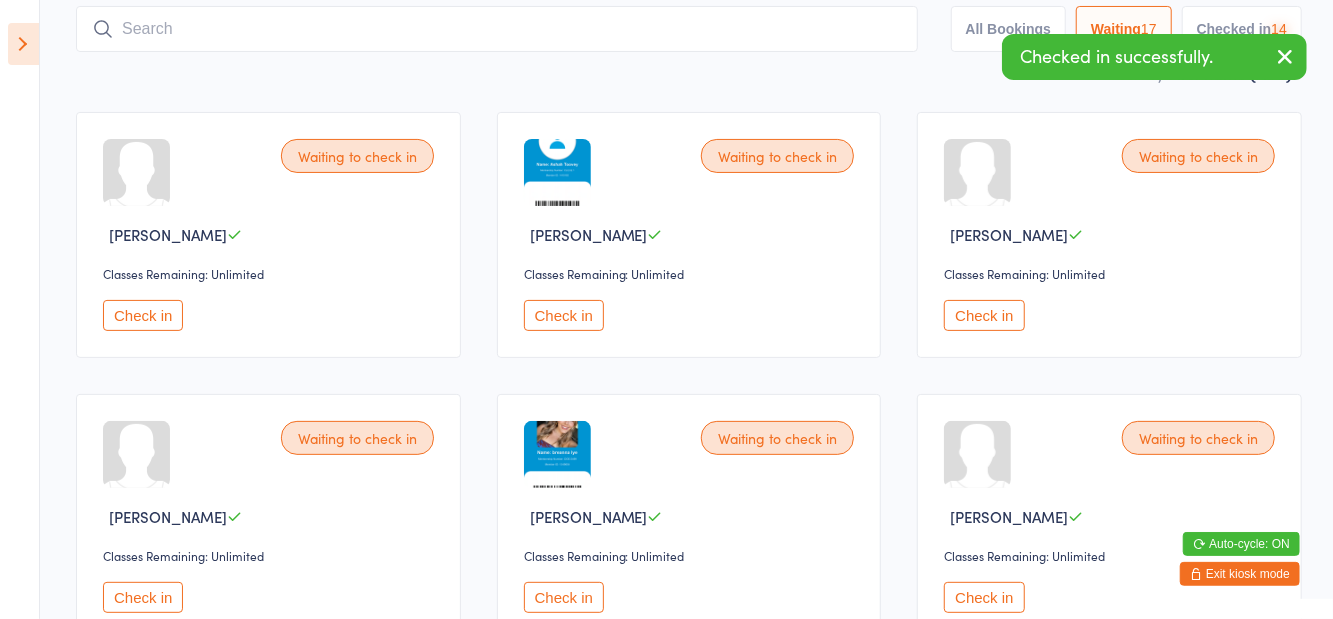 scroll, scrollTop: 22, scrollLeft: 0, axis: vertical 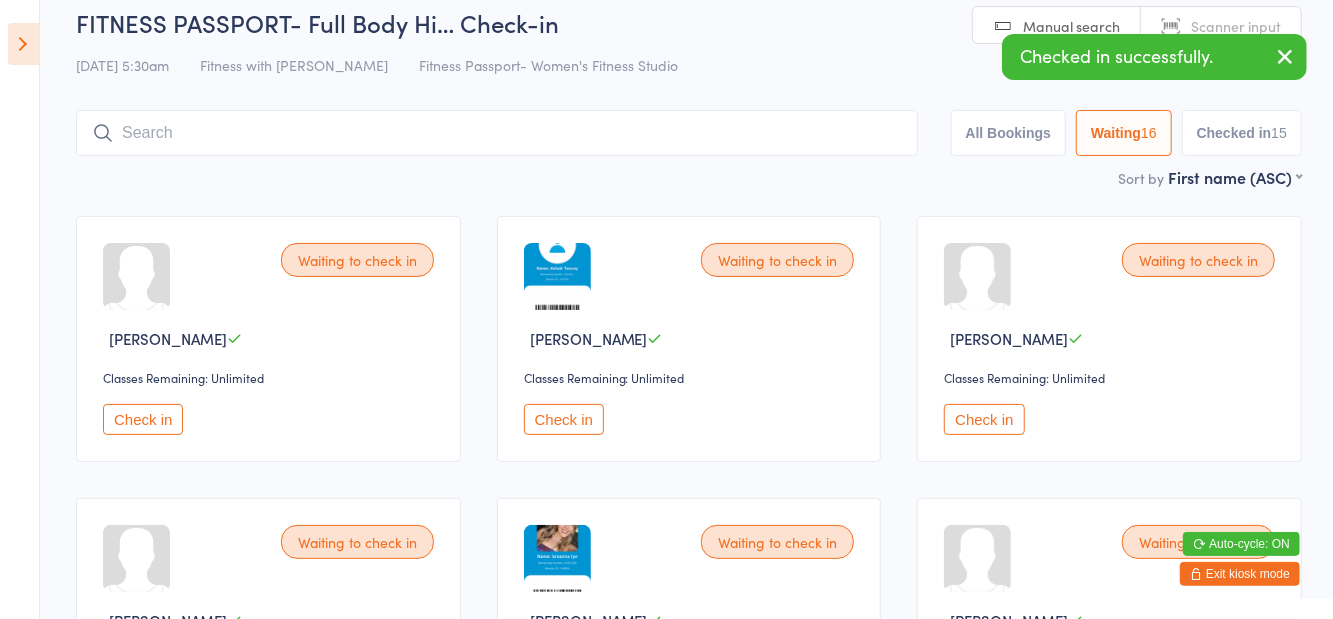 click at bounding box center (1285, 56) 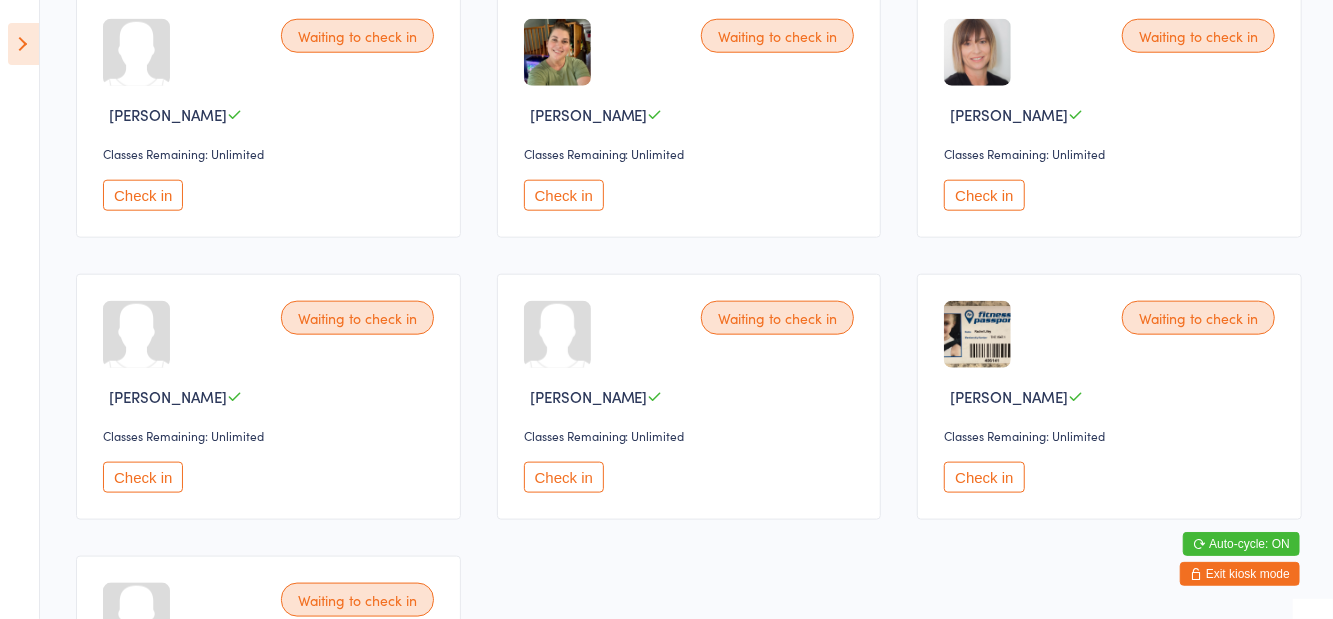 scroll, scrollTop: 1097, scrollLeft: 0, axis: vertical 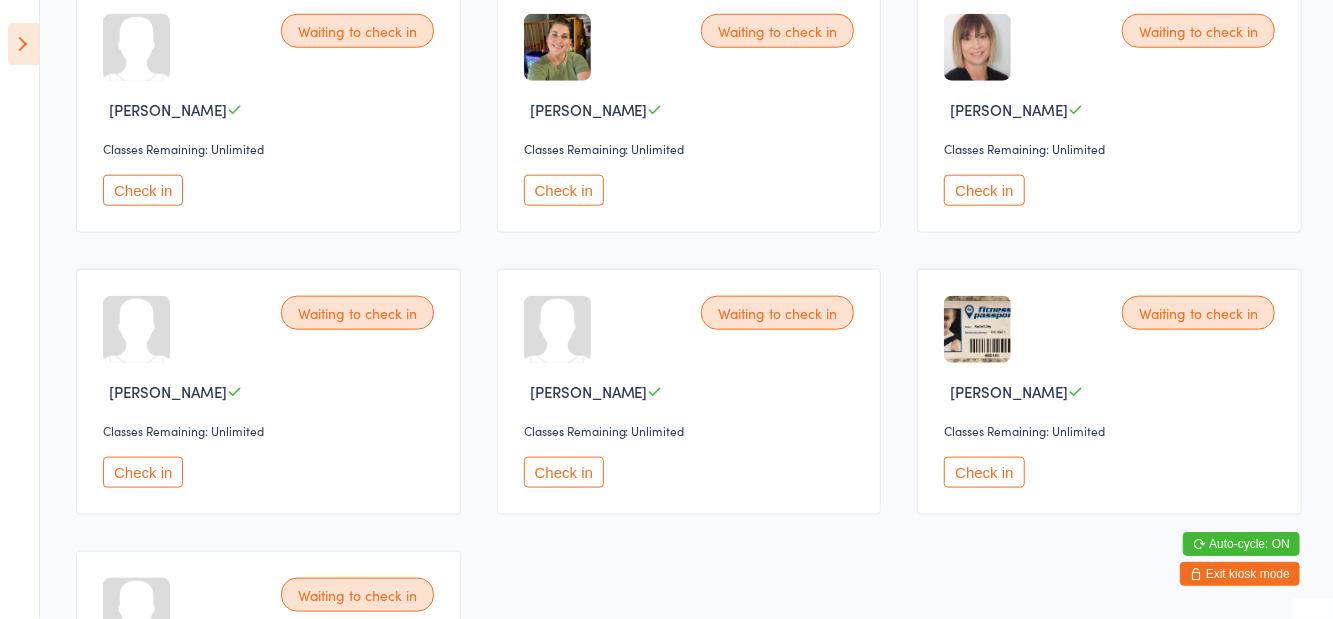 click on "Check in" at bounding box center (564, 472) 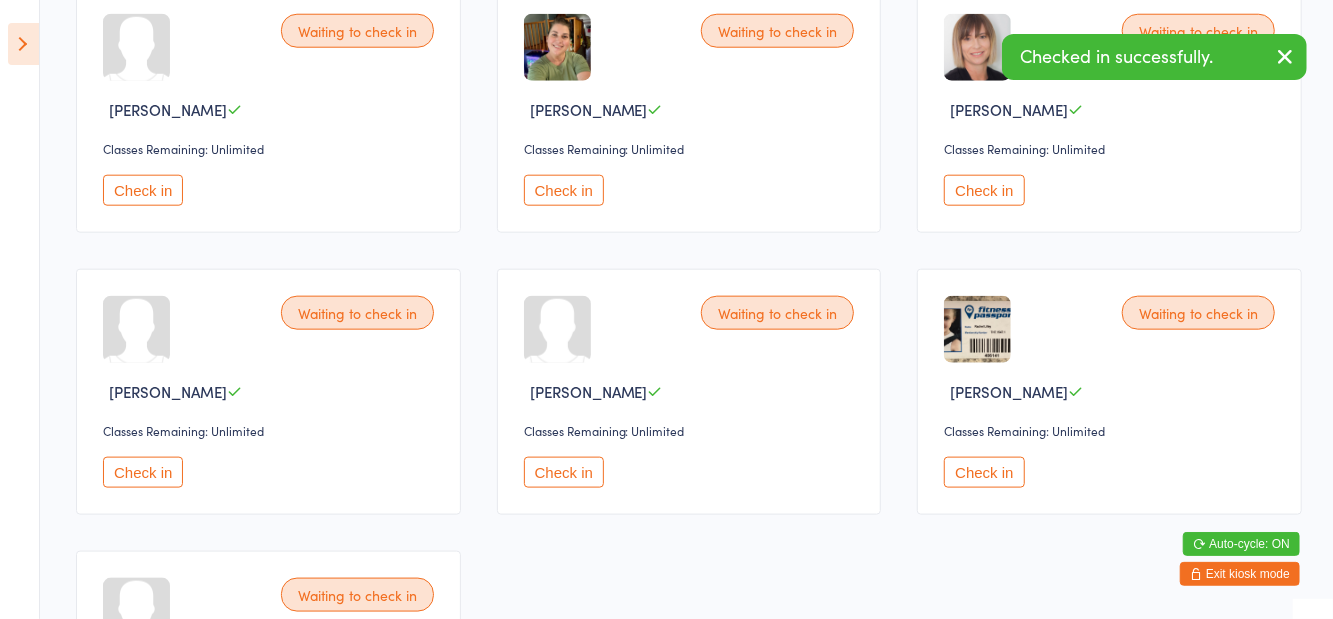 scroll, scrollTop: 1032, scrollLeft: 0, axis: vertical 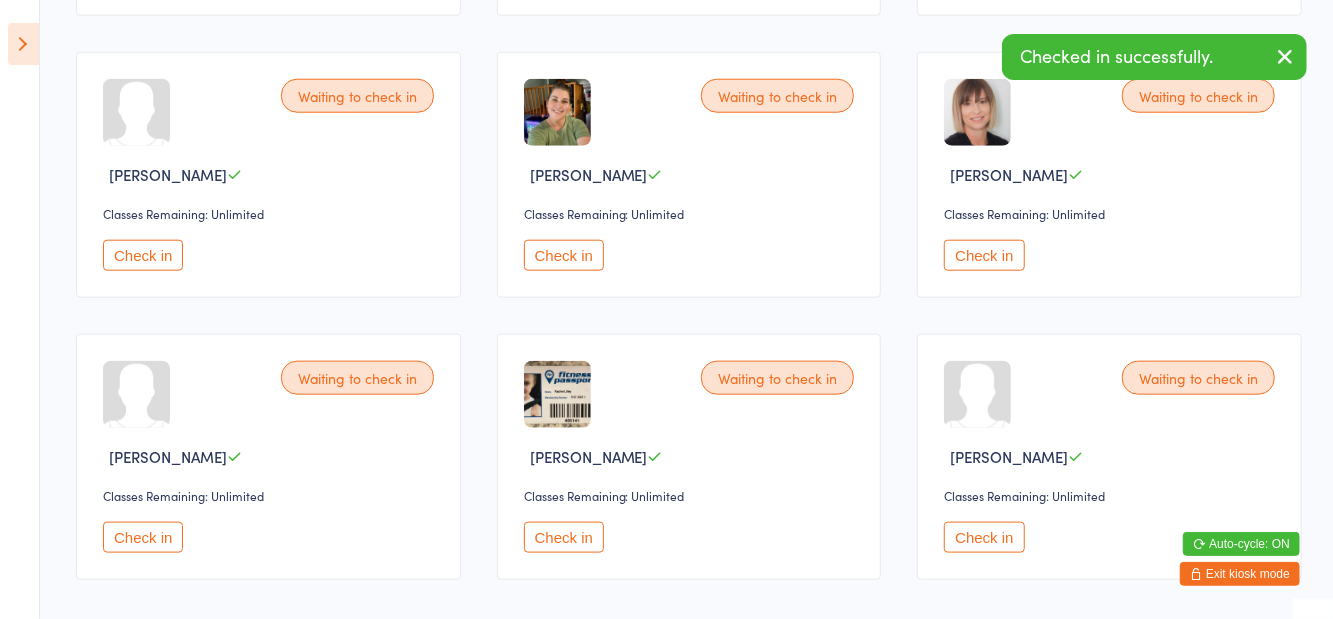 click on "Check in" at bounding box center [143, 537] 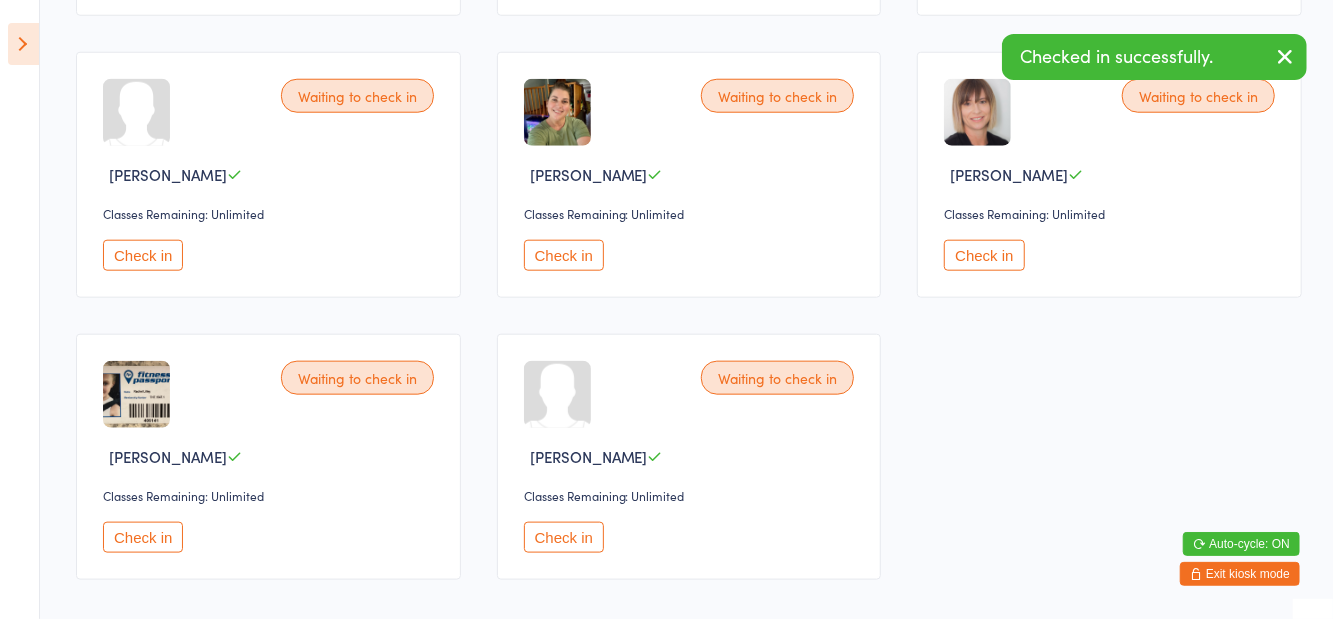 click on "Check in" at bounding box center (564, 255) 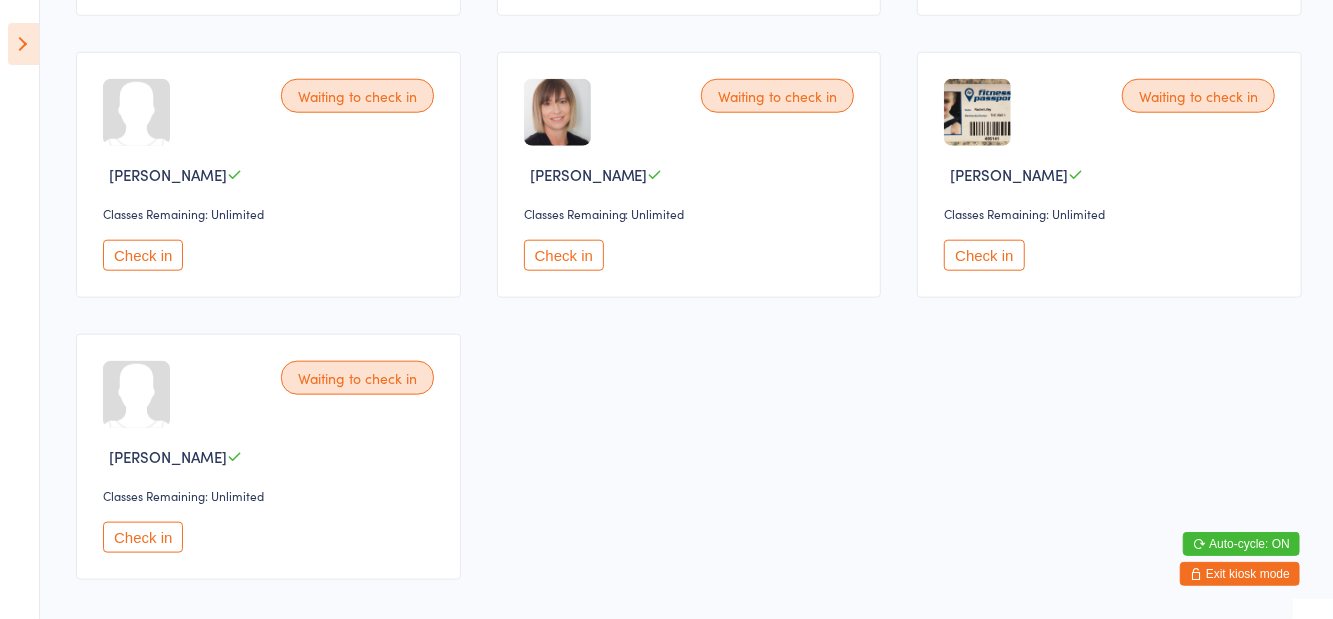 click on "Check in" at bounding box center [984, 255] 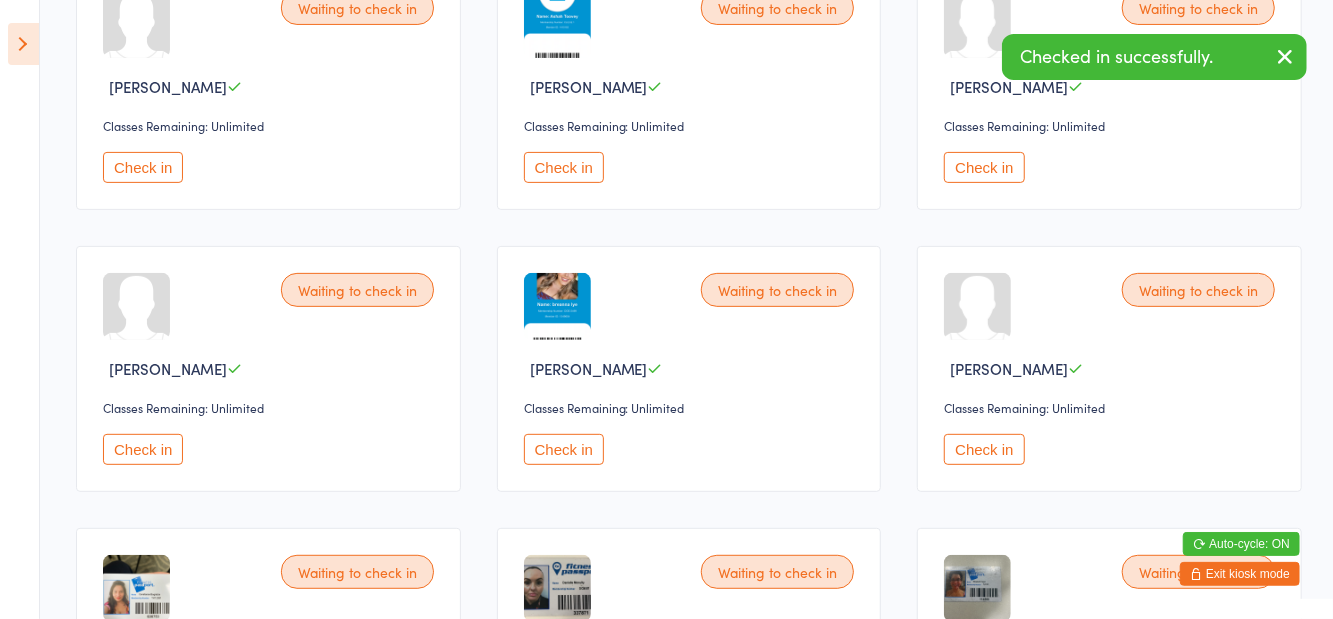 scroll, scrollTop: 271, scrollLeft: 0, axis: vertical 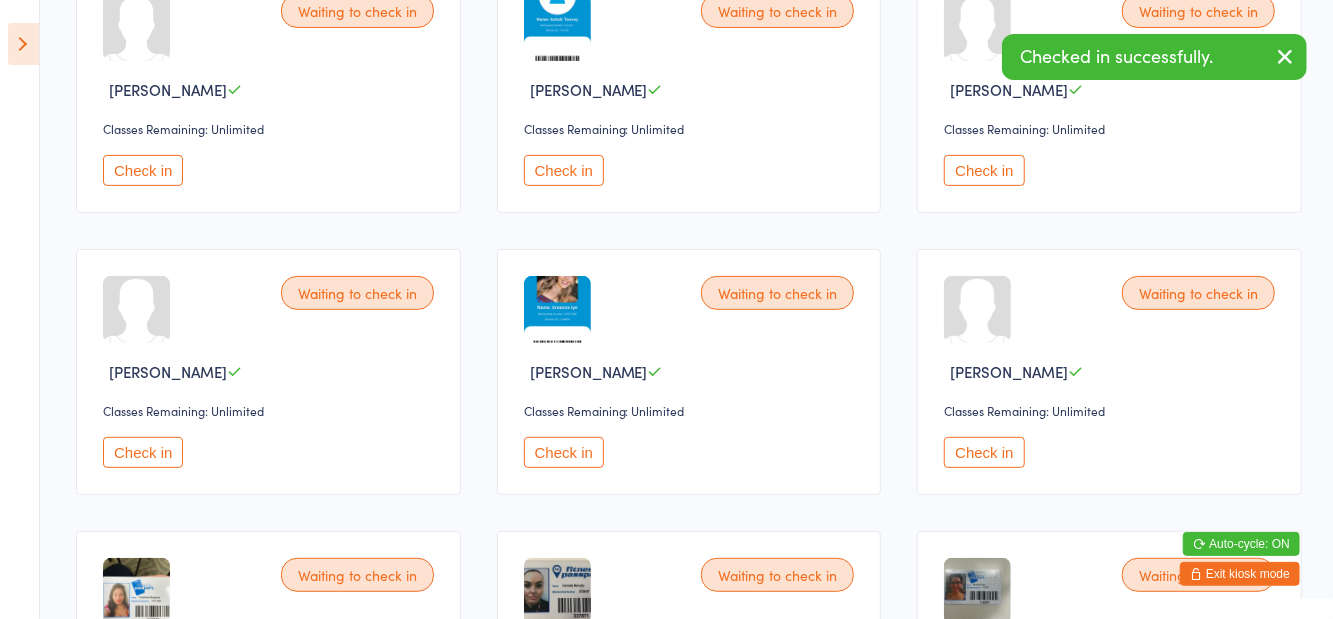 click on "Check in" at bounding box center [143, 452] 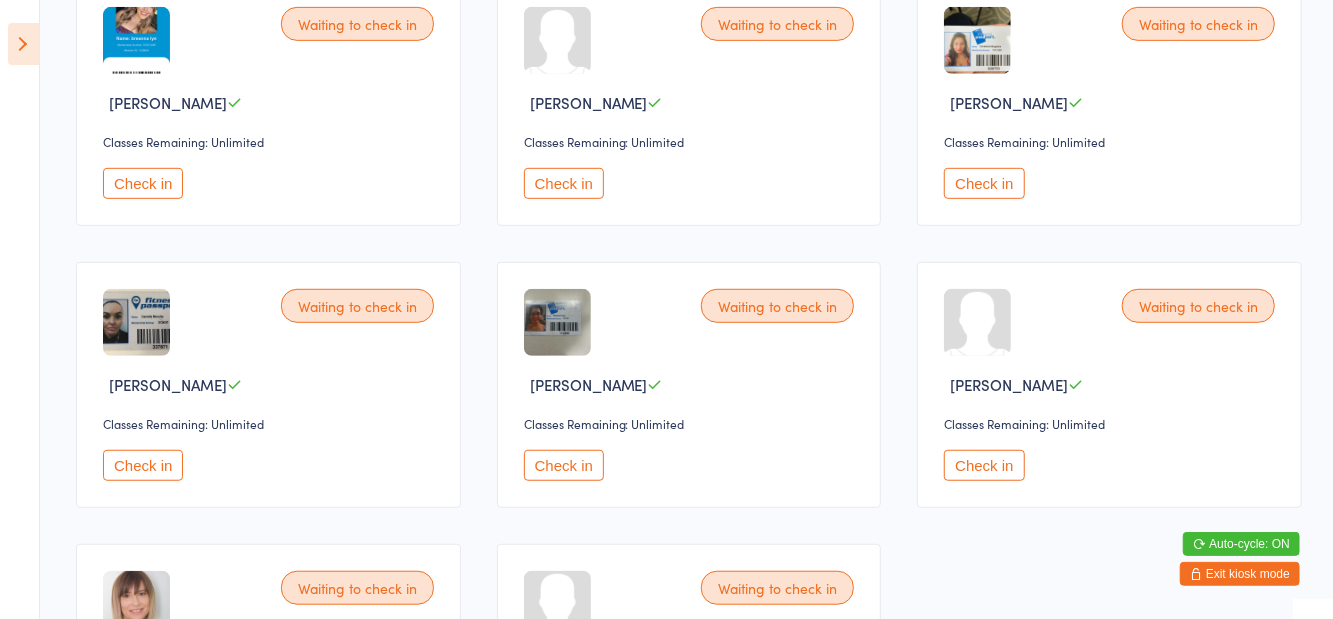 scroll, scrollTop: 542, scrollLeft: 0, axis: vertical 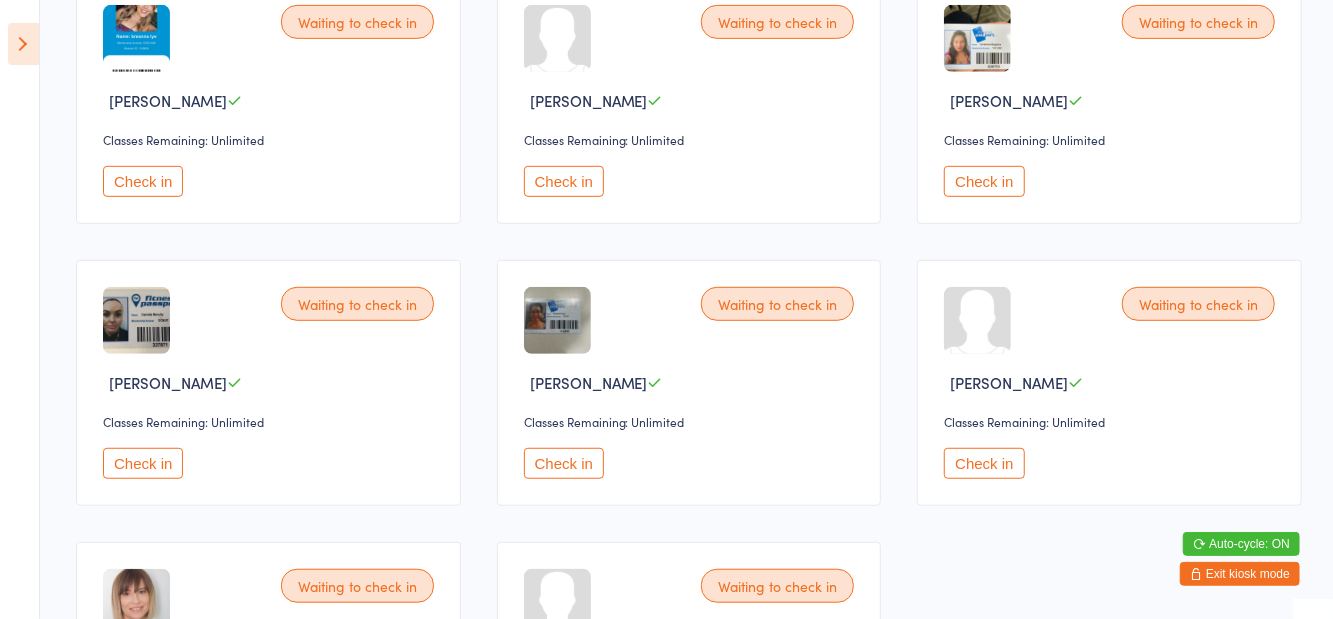 click on "Check in" at bounding box center [984, 463] 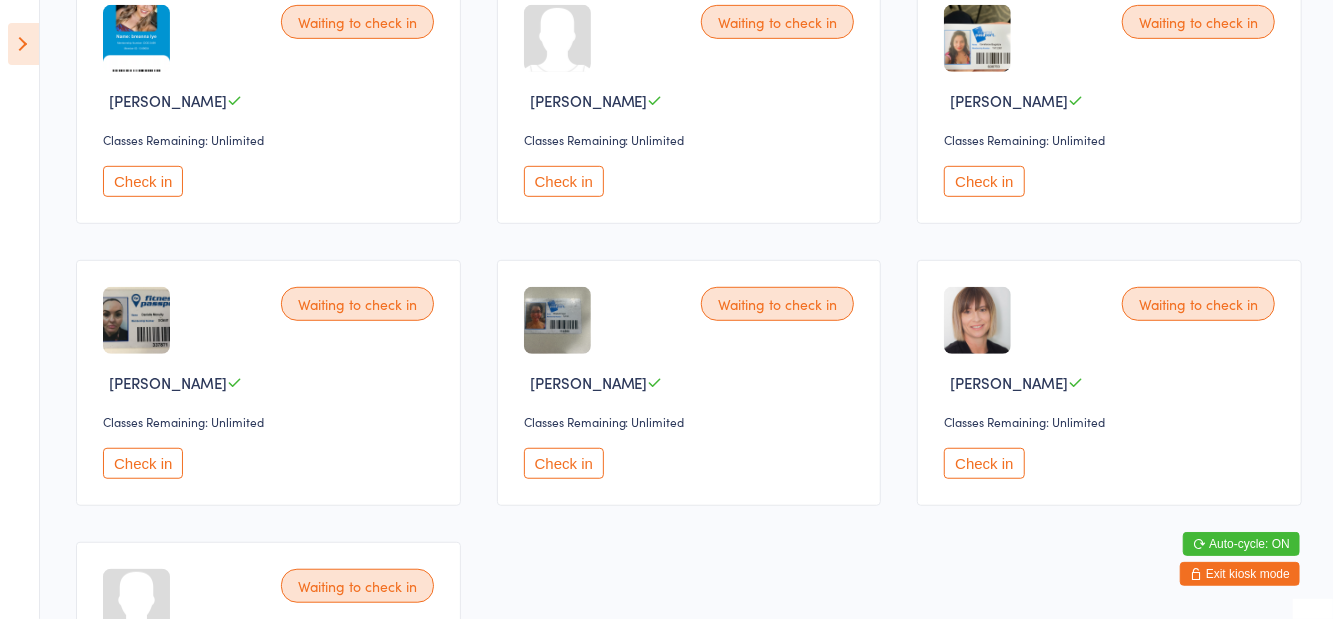click on "Check in" at bounding box center [564, 463] 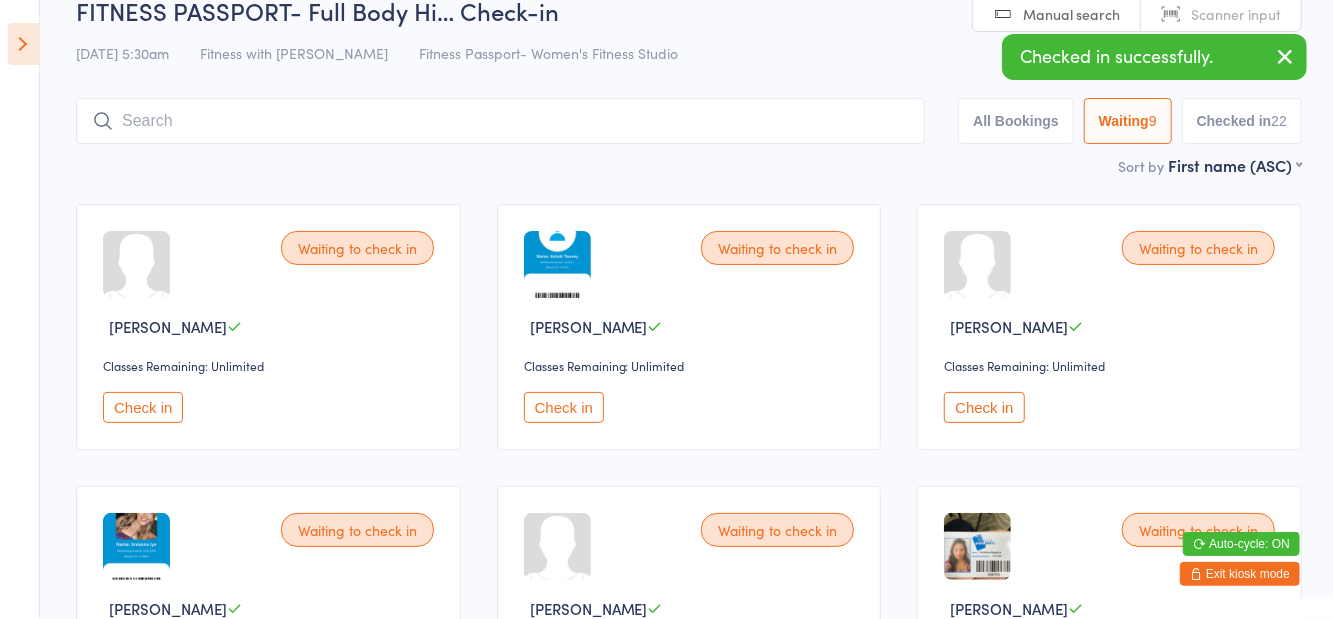 scroll, scrollTop: 0, scrollLeft: 0, axis: both 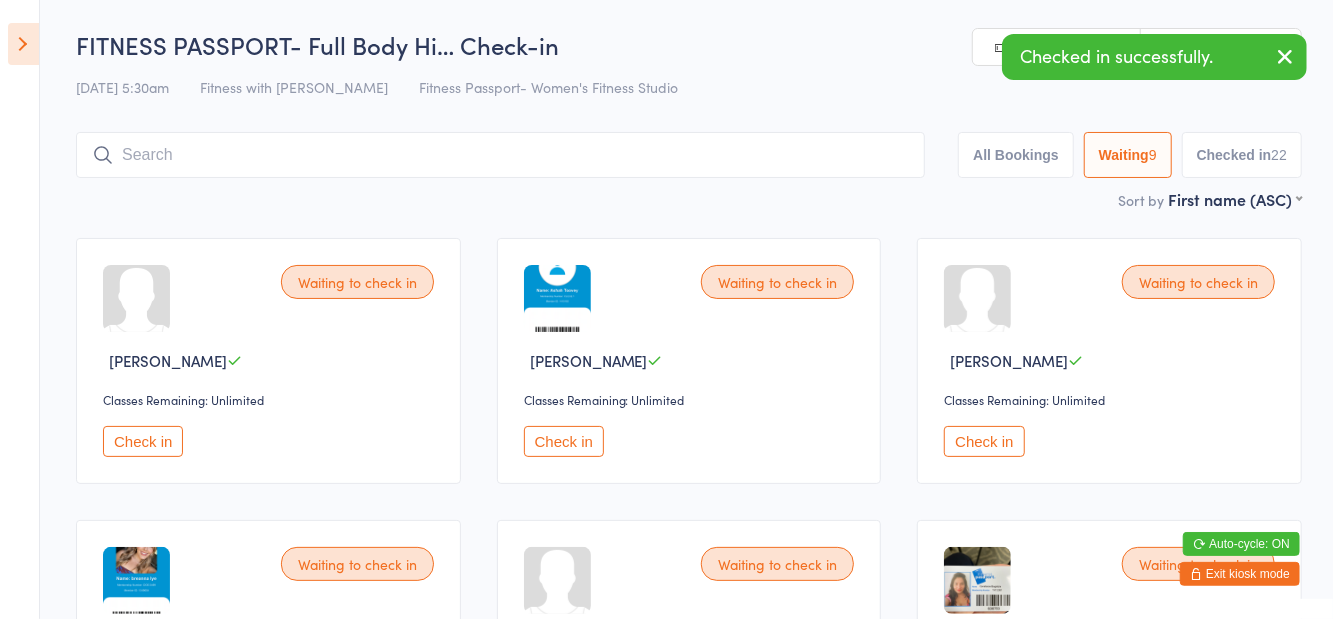 click on "Check in" at bounding box center [564, 441] 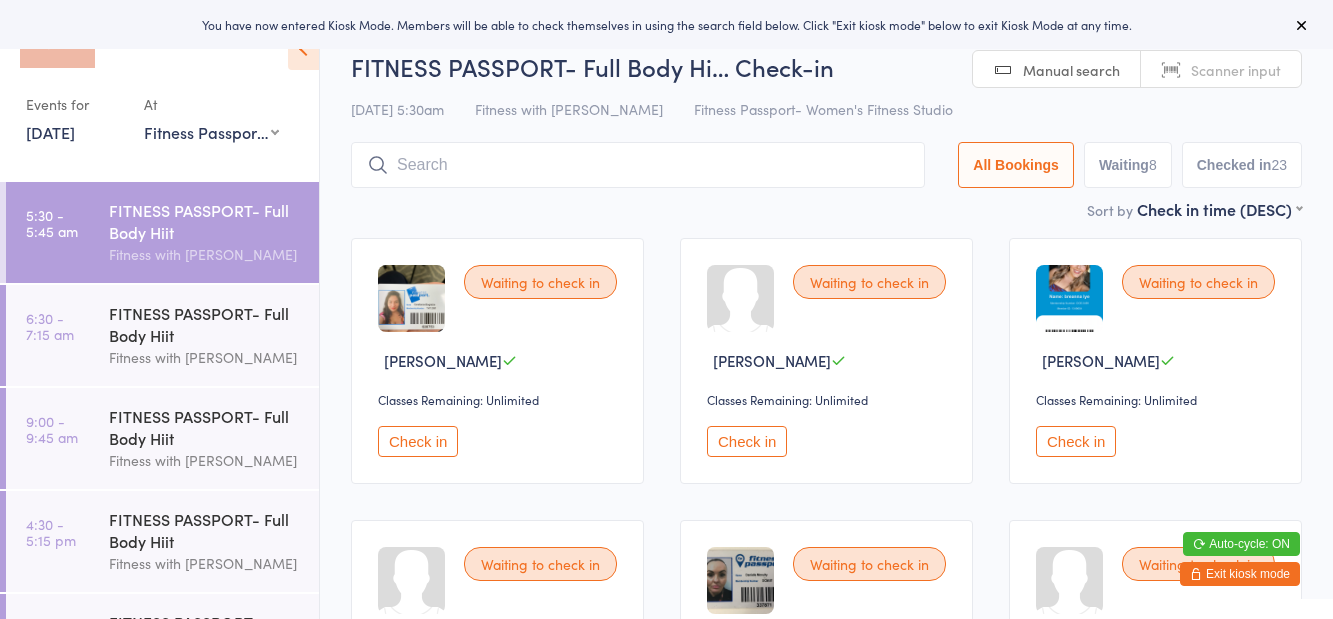 scroll, scrollTop: 0, scrollLeft: 0, axis: both 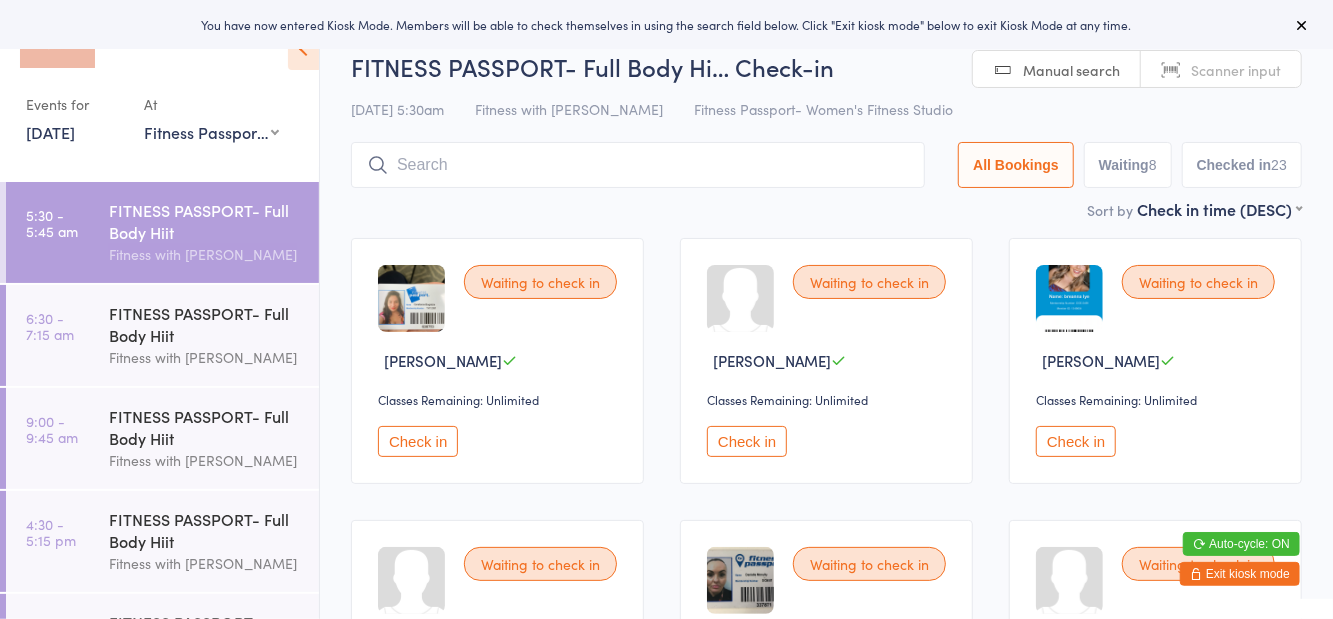 click at bounding box center (303, 49) 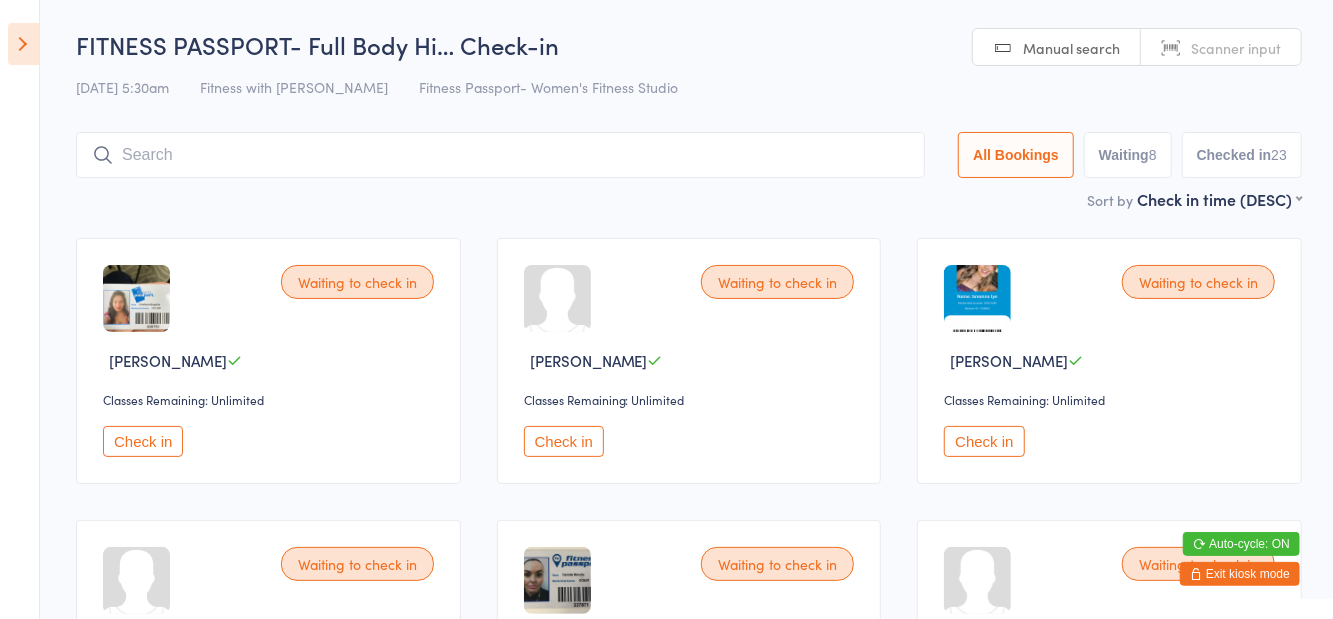 click on "Check in" at bounding box center [143, 441] 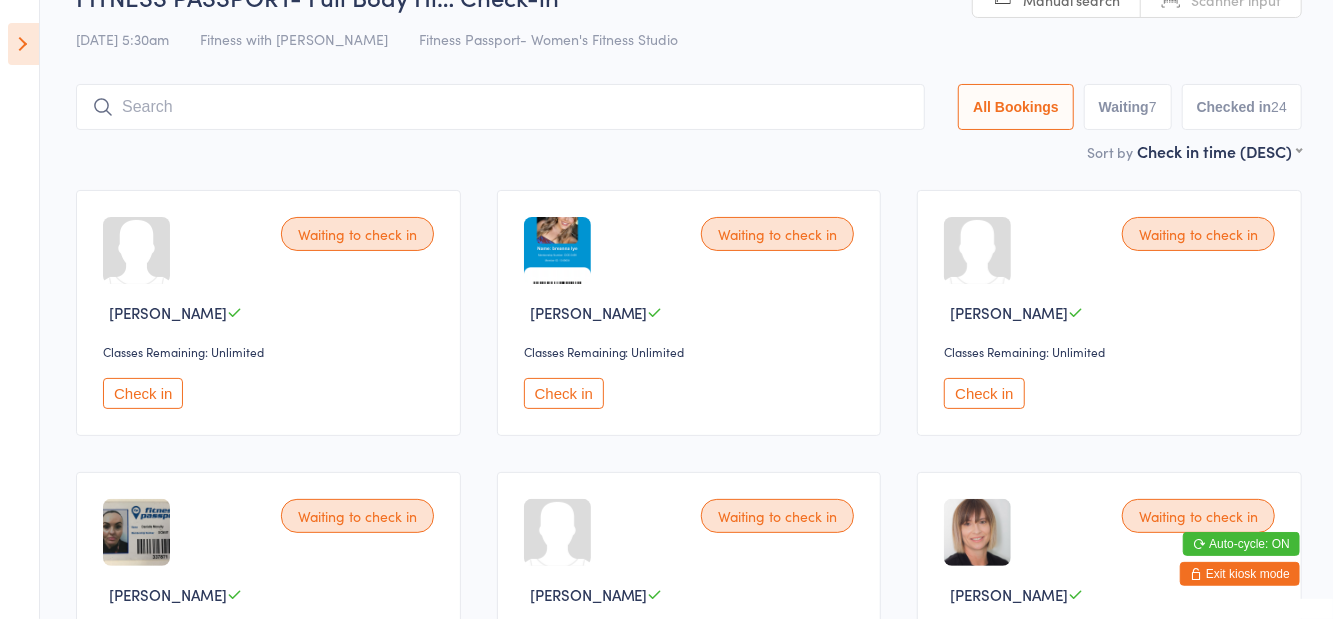 scroll, scrollTop: 62, scrollLeft: 0, axis: vertical 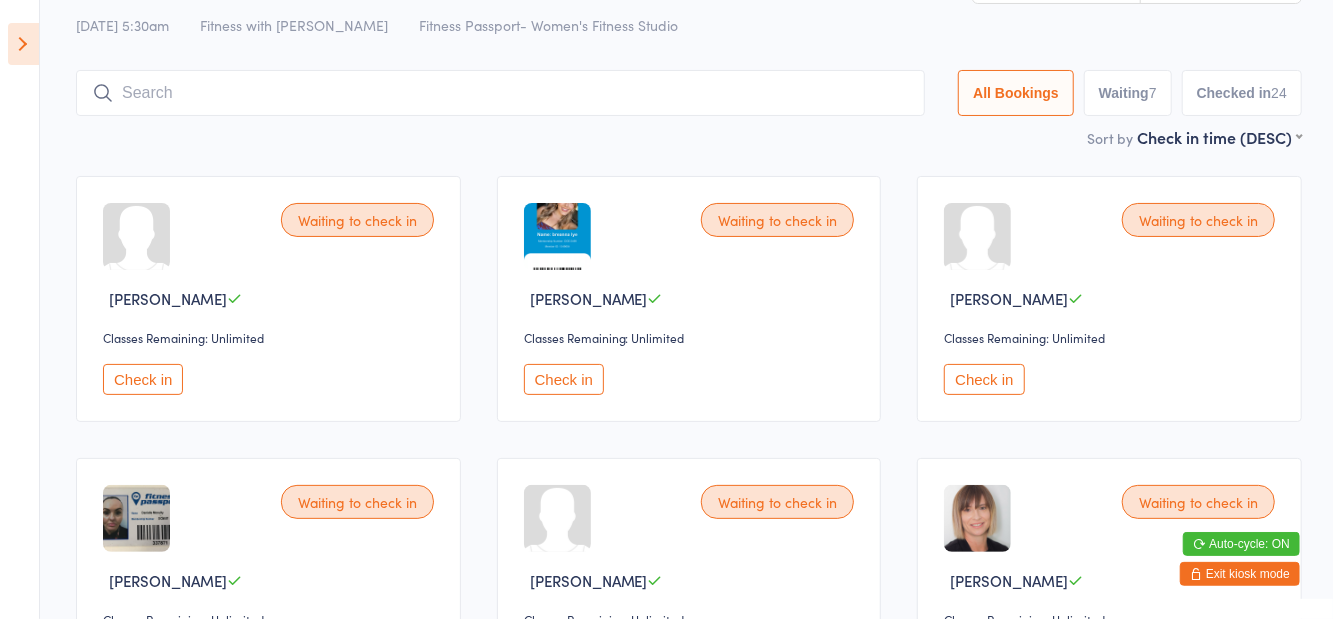 click on "Check in" at bounding box center [984, 379] 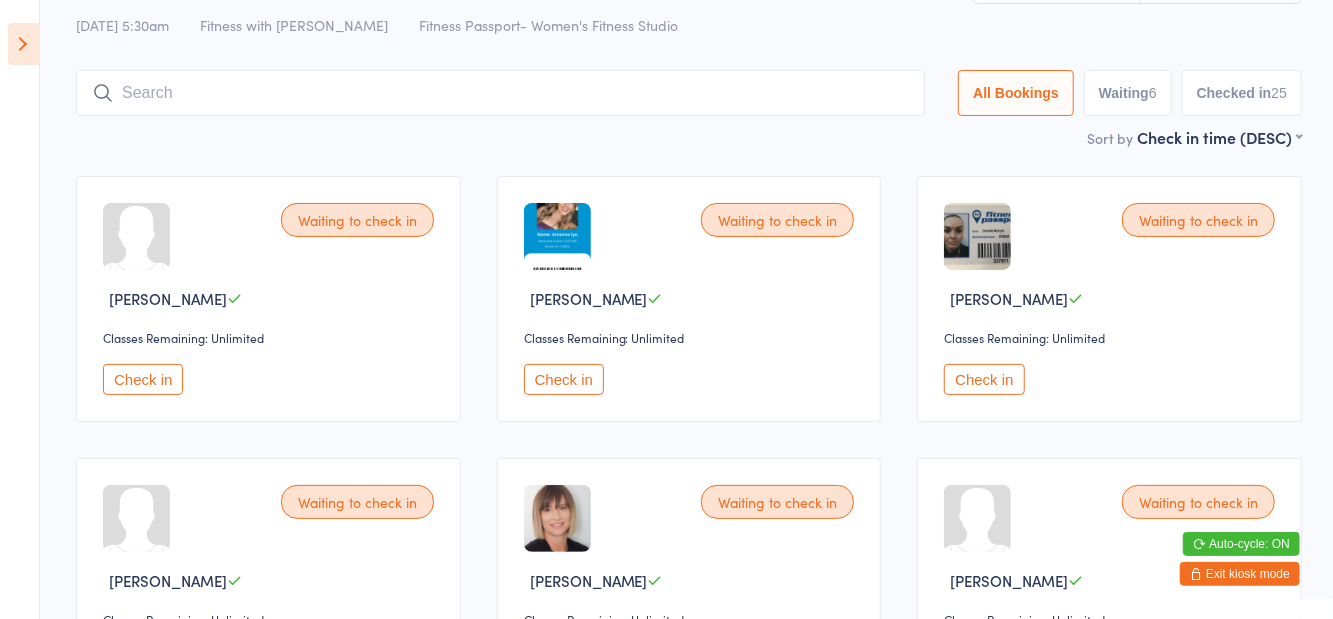 click at bounding box center [23, 44] 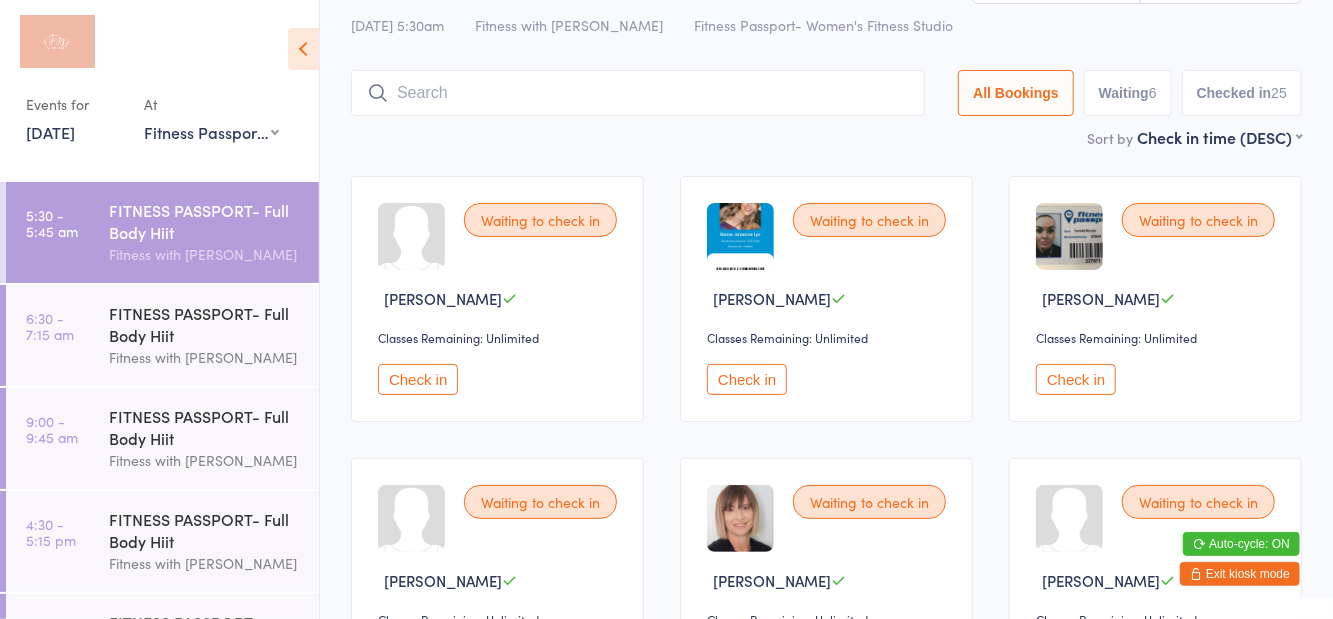 click on "6:30 - 7:15 am FITNESS PASSPORT- Full Body Hiit Fitness with Zoe" at bounding box center [162, 335] 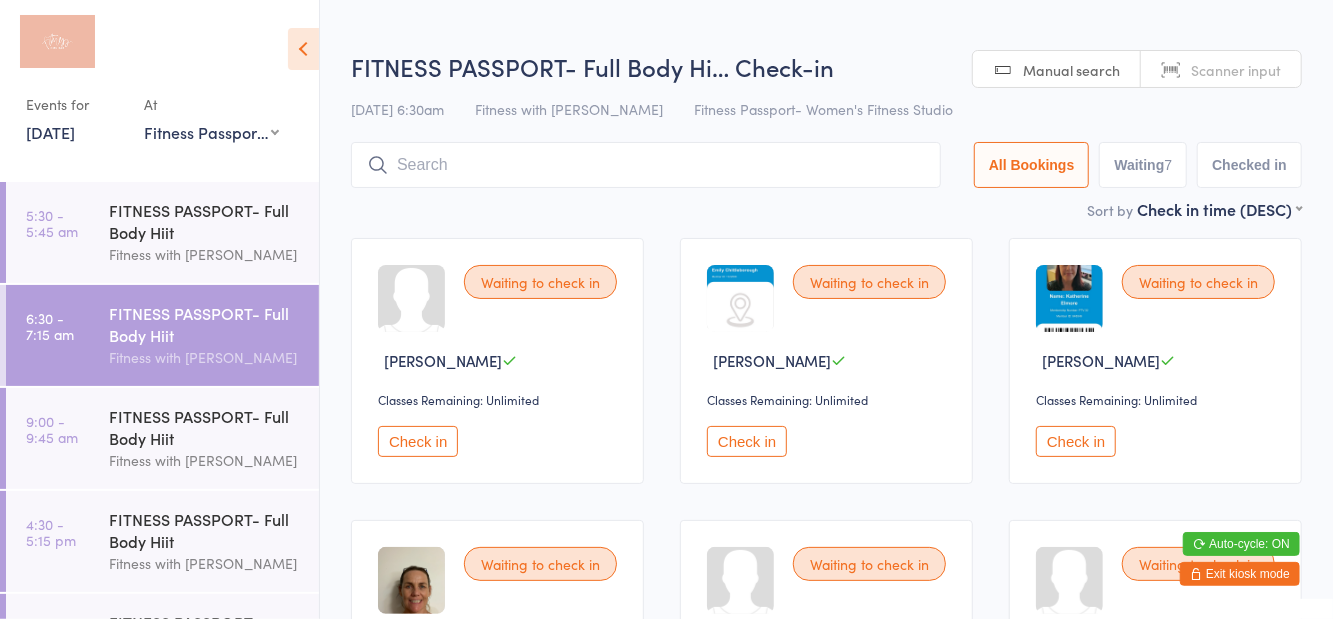 click on "Sort by   Check in time (DESC) First name (ASC) First name (DESC) Last name (ASC) Last name (DESC) Check in time (ASC) Check in time (DESC)" at bounding box center (826, 209) 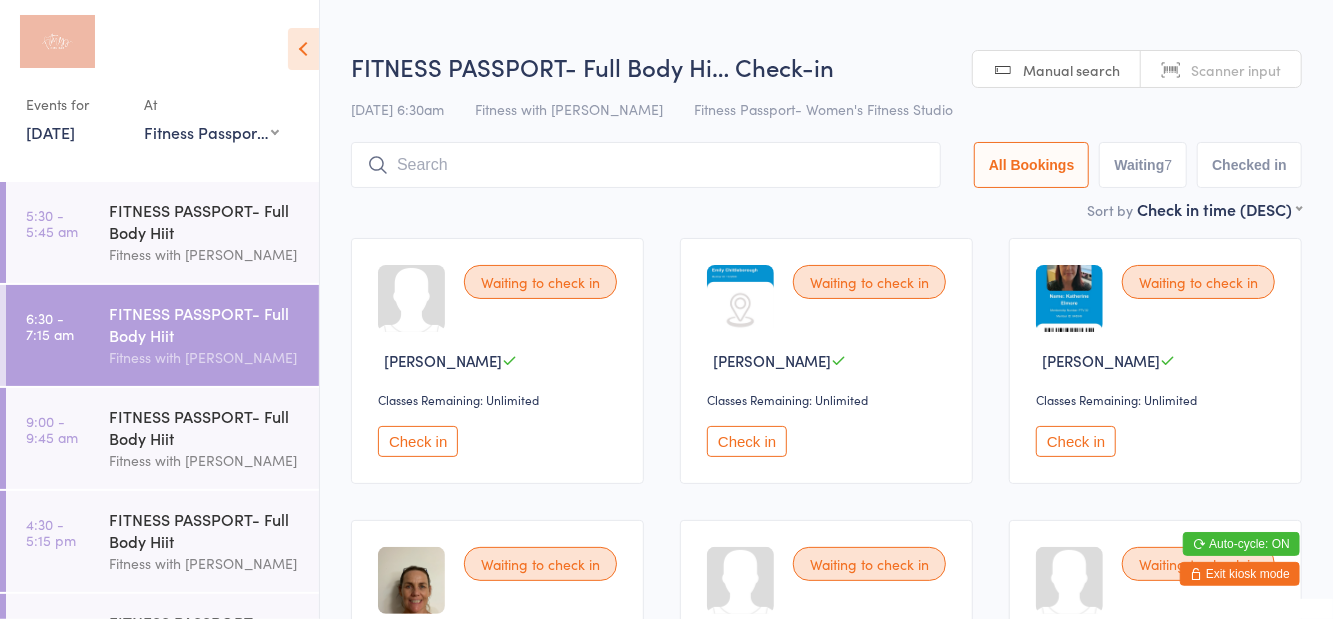 click at bounding box center [303, 49] 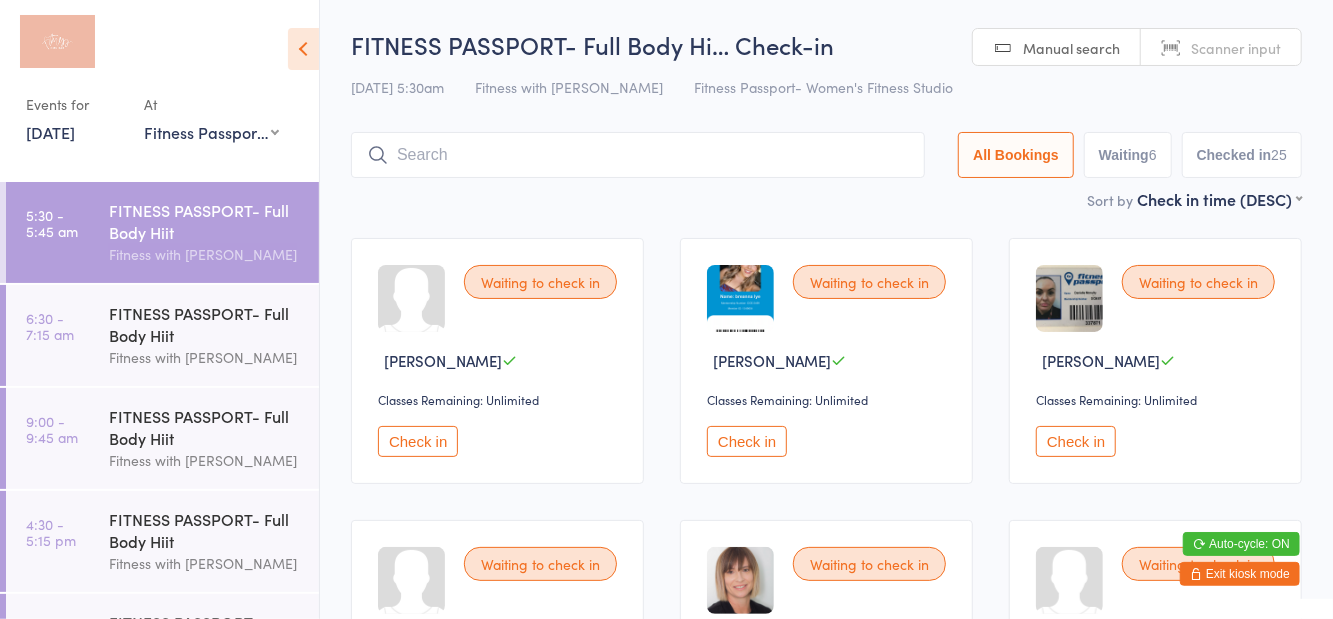 click on "Waiting to check in Ashlee Brown  Classes Remaining: Unlimited   Check in Waiting to check in Breanna Lye  Classes Remaining: Unlimited   Check in Waiting to check in Danielle Mcnulty  Classes Remaining: Unlimited   Check in Waiting to check in Renny Miller  Classes Remaining: Unlimited   Check in Waiting to check in Melissa Rosemond  Classes Remaining: Unlimited   Check in Waiting to check in Amy Weber  Classes Remaining: Unlimited   Check in Checked in Brittany McLucas  Classes Remaining: Unlimited   Undo checkin Checked in Constance Bogiatzis  Classes Remaining: Unlimited   Undo checkin Checked in Ashah Toovey  Classes Remaining: Unlimited   Undo checkin Checked in Elizabeth Heyer  Classes Remaining: Unlimited   Undo checkin Checked in Kirsty Freeman  Classes Remaining: Unlimited   Undo checkin Checked in Ashleigh Collins  Classes Remaining: Unlimited   Undo checkin Checked in Rachel Lilley  Classes Remaining: Unlimited   Undo checkin Checked in Marissa Dodds  Classes Remaining: Unlimited   Undo checkin" at bounding box center [826, 1771] 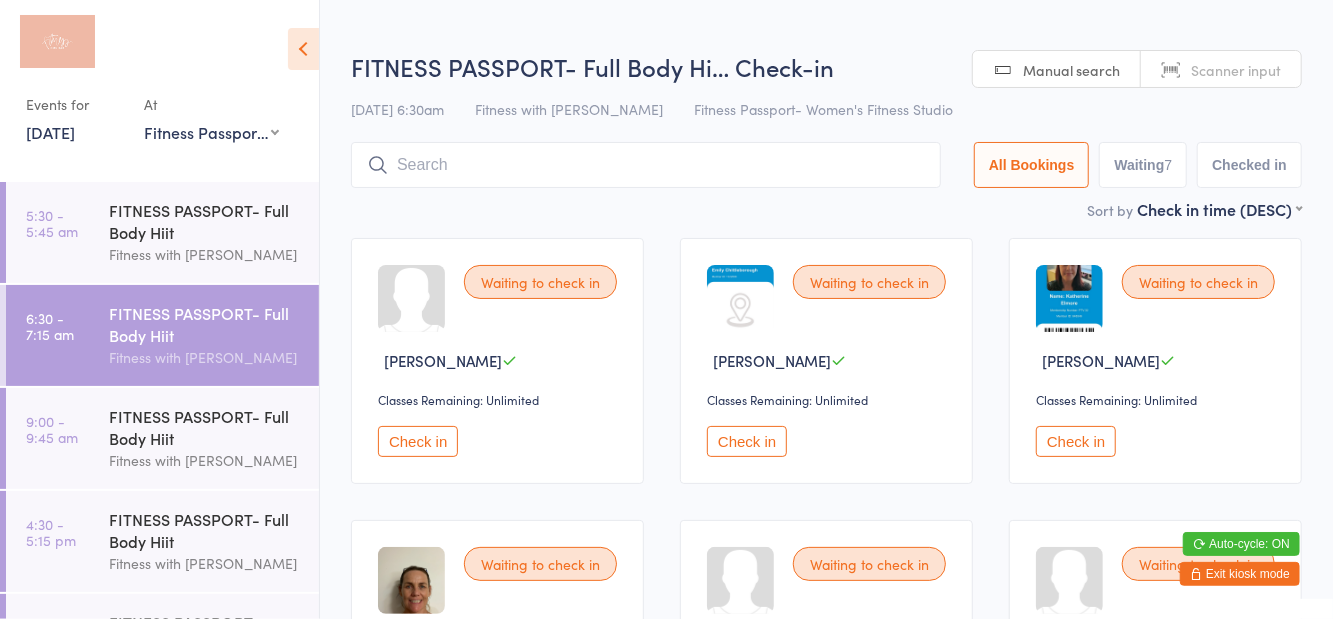 click at bounding box center [303, 49] 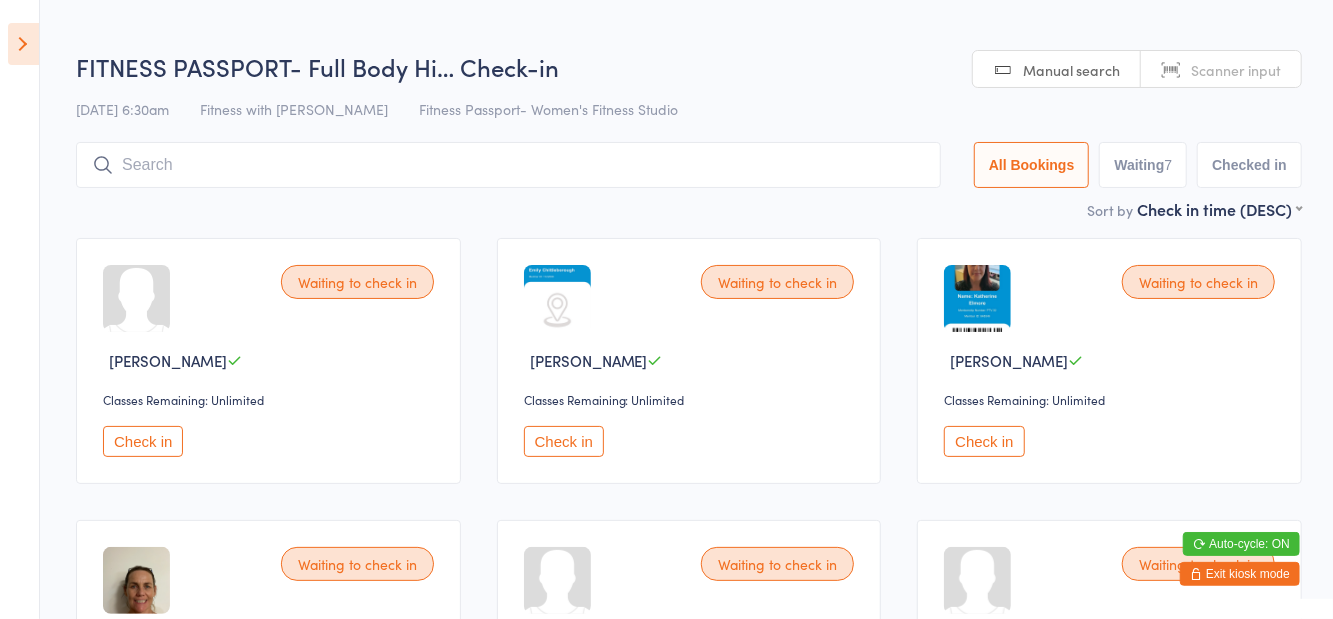 click on "Waiting  7" at bounding box center (1143, 165) 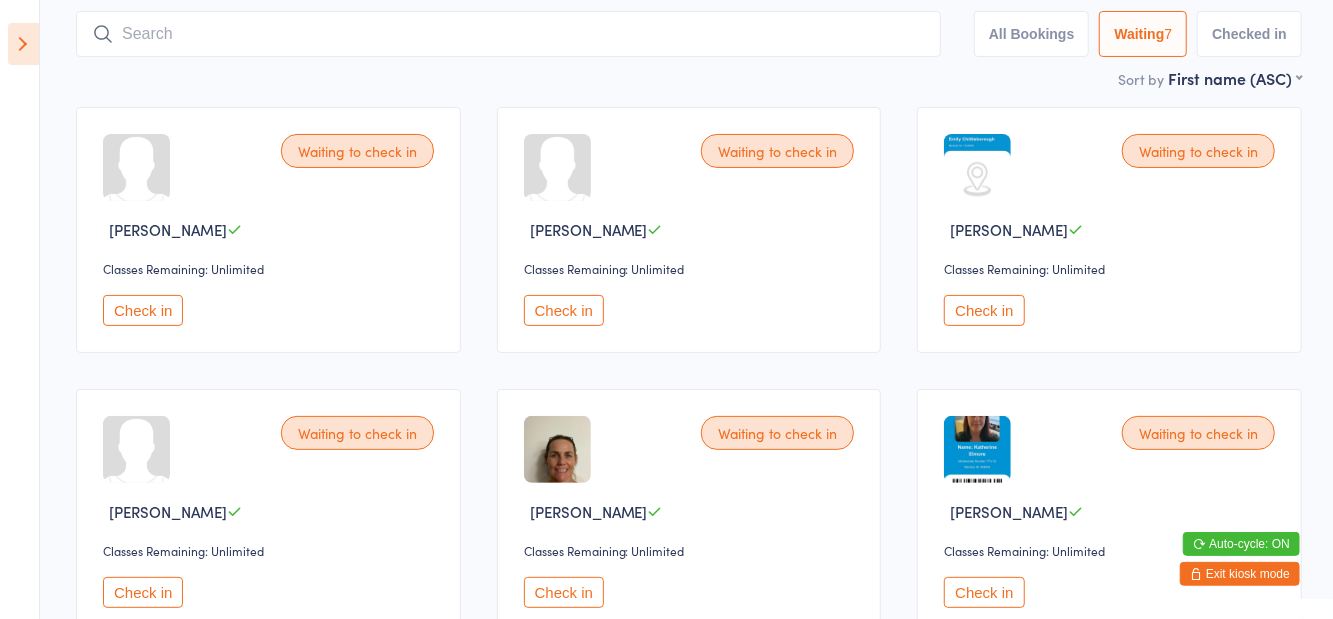 scroll, scrollTop: 0, scrollLeft: 0, axis: both 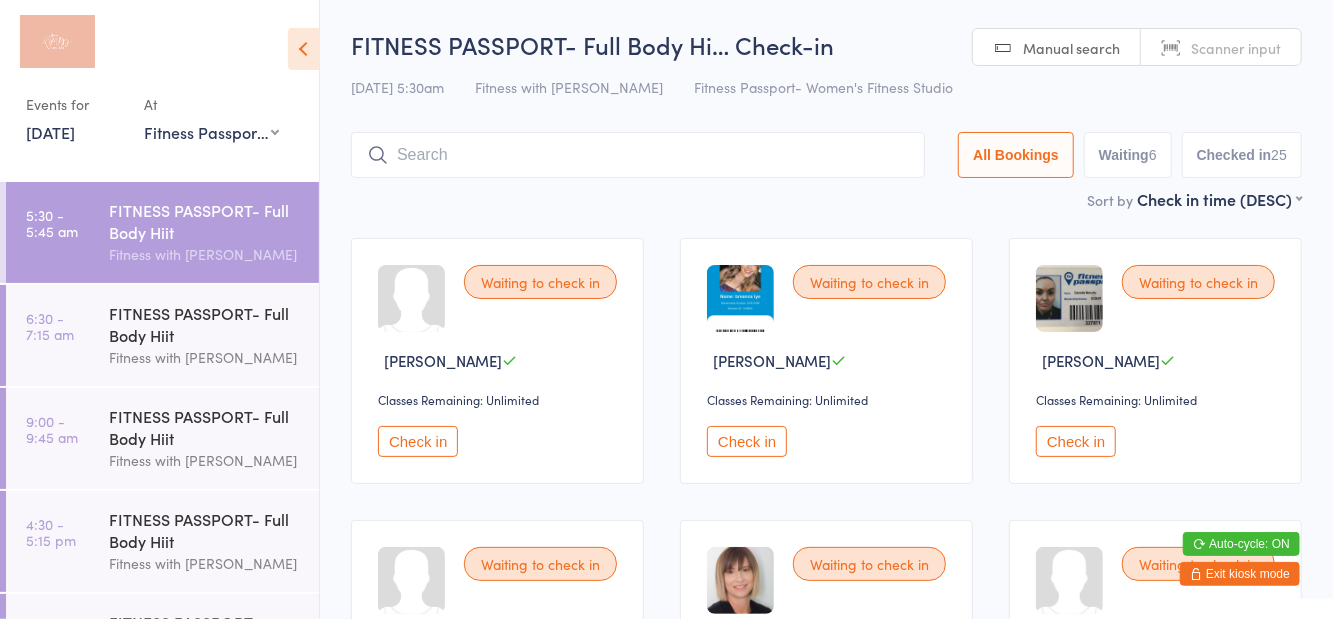 click on "FITNESS PASSPORT- Full Body Hi… Check-in" at bounding box center (826, 44) 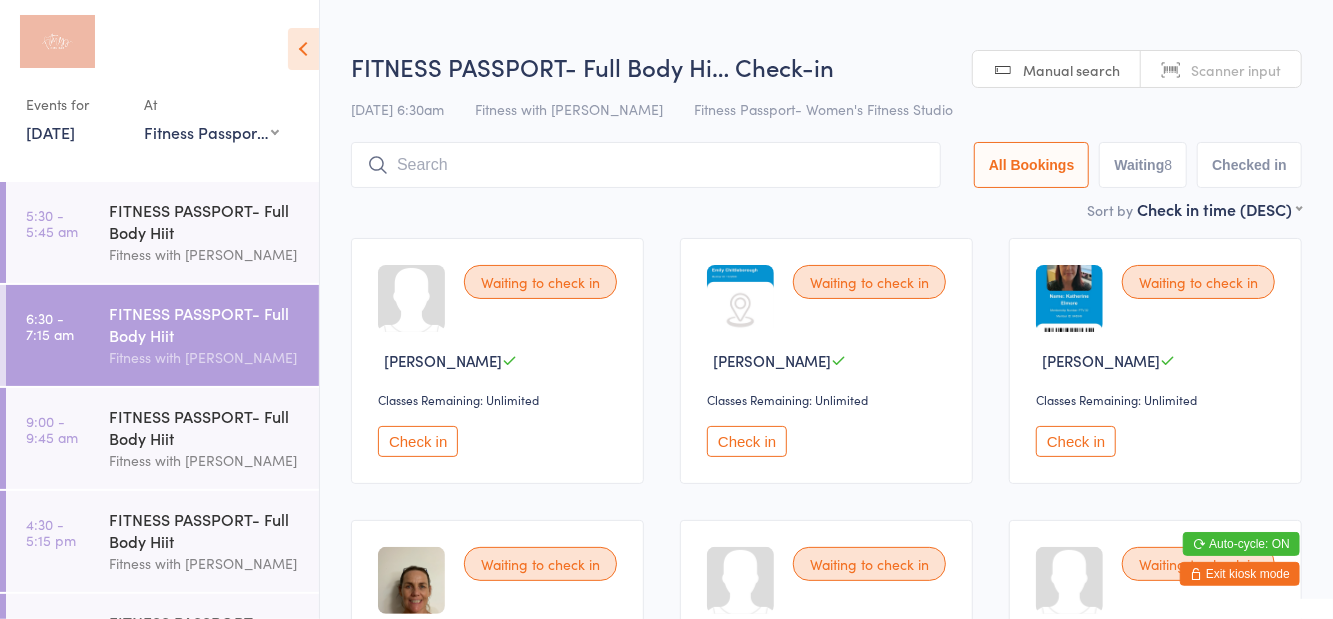 click on "14 Jul 6:30am  Fitness with Zoe  Fitness Passport- Women's Fitness Studio" at bounding box center (826, 109) 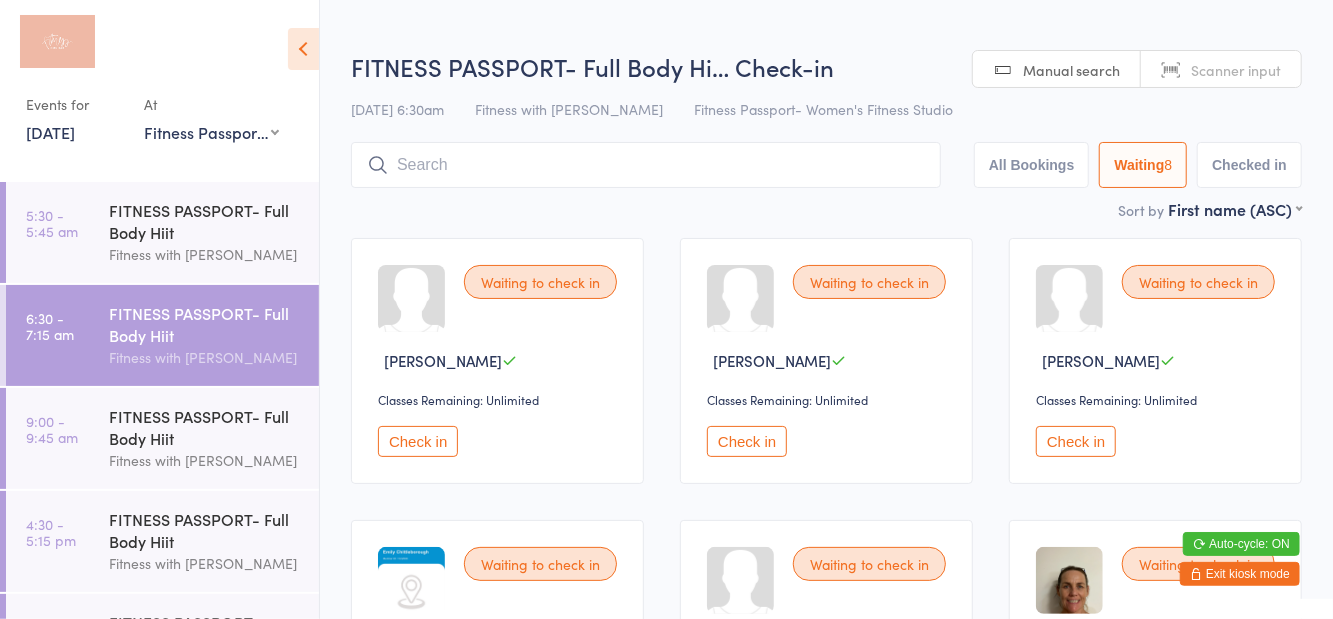 click at bounding box center [303, 49] 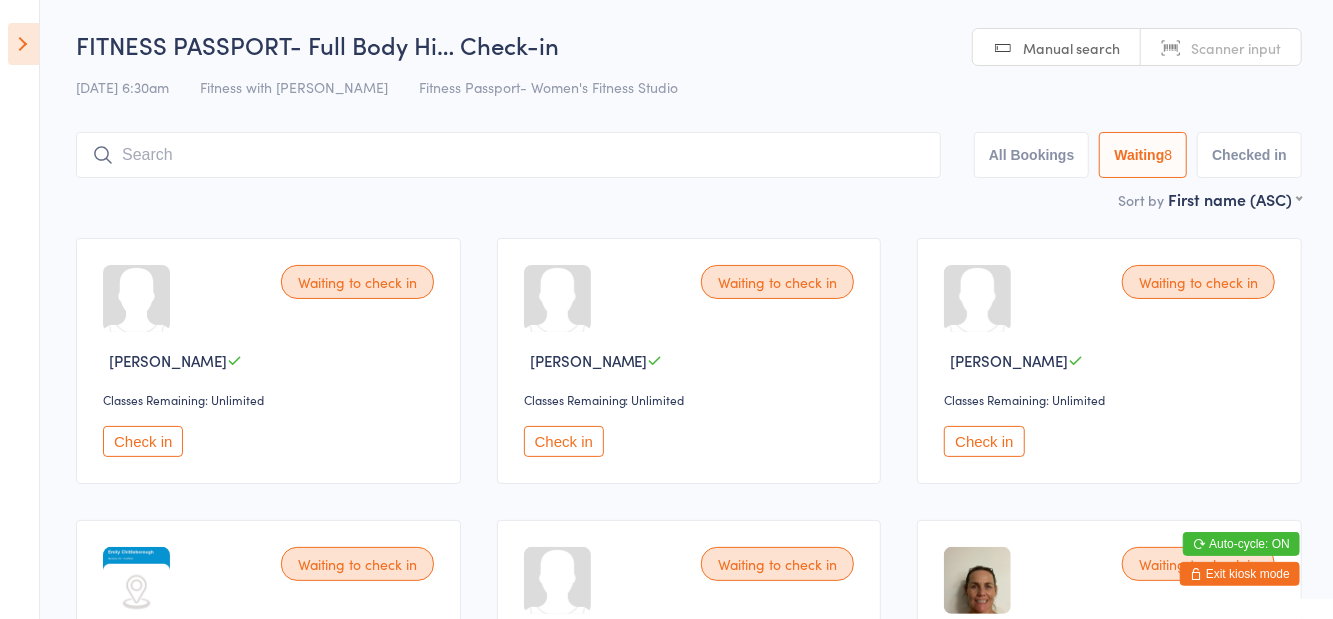 click on "Check in" at bounding box center (143, 441) 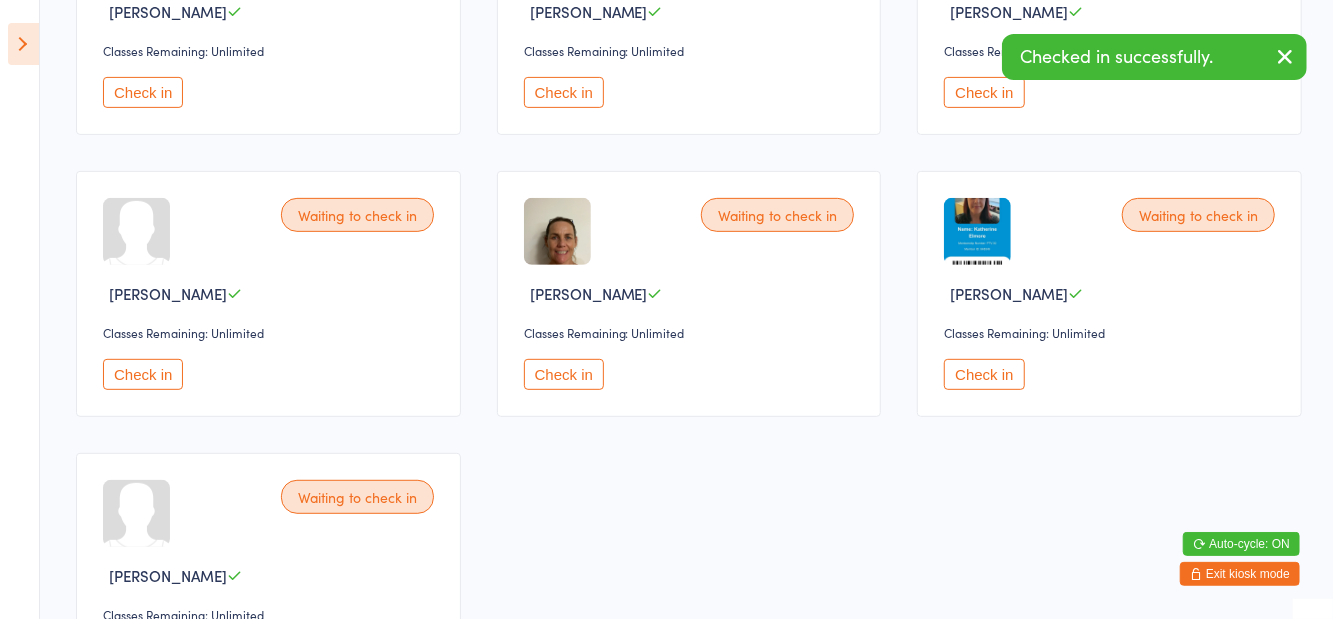 scroll, scrollTop: 420, scrollLeft: 0, axis: vertical 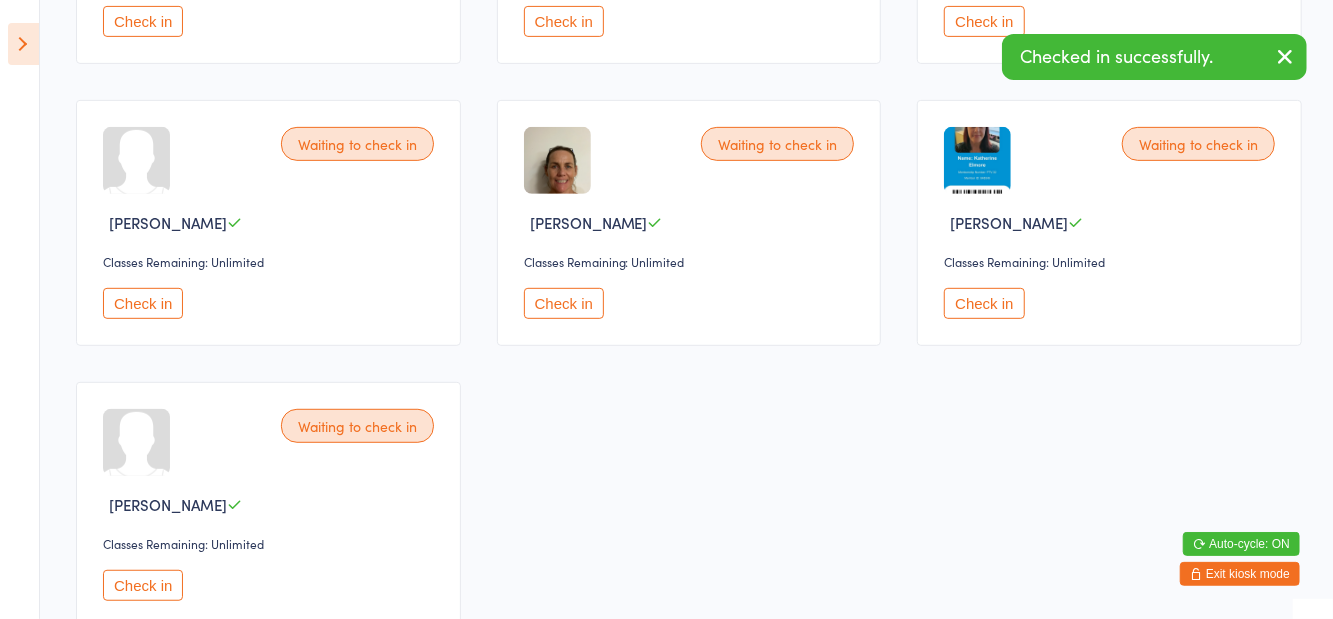 click on "Check in" at bounding box center [143, 585] 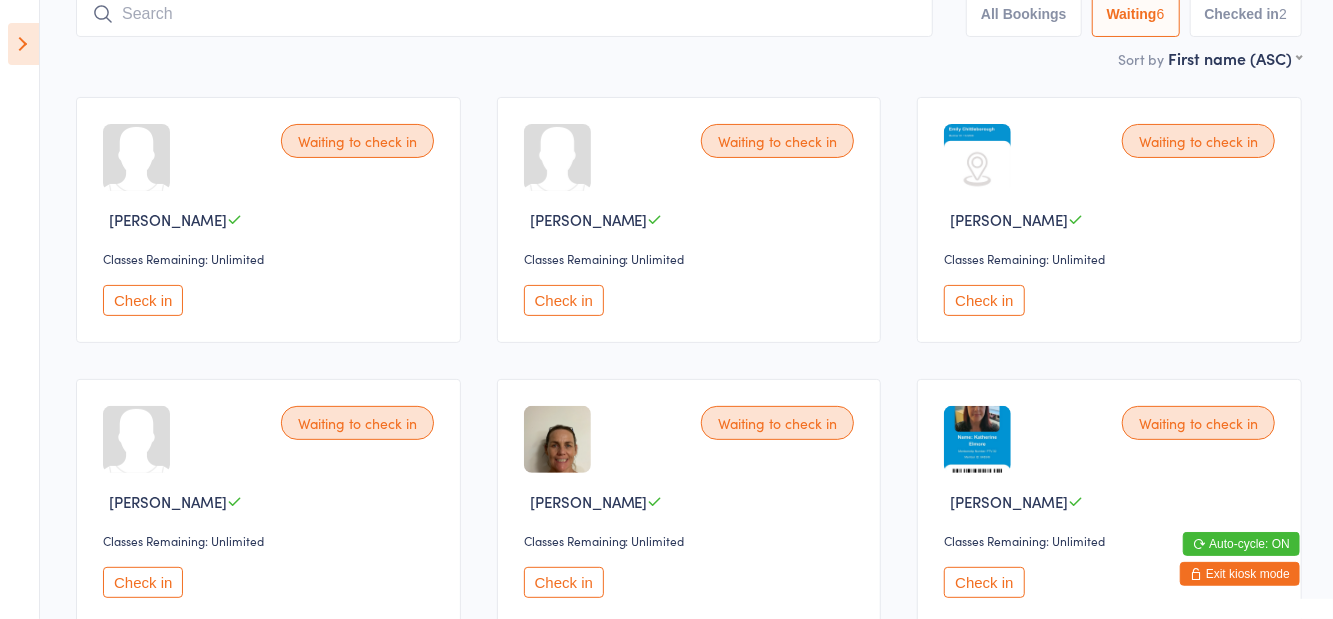 scroll, scrollTop: 0, scrollLeft: 0, axis: both 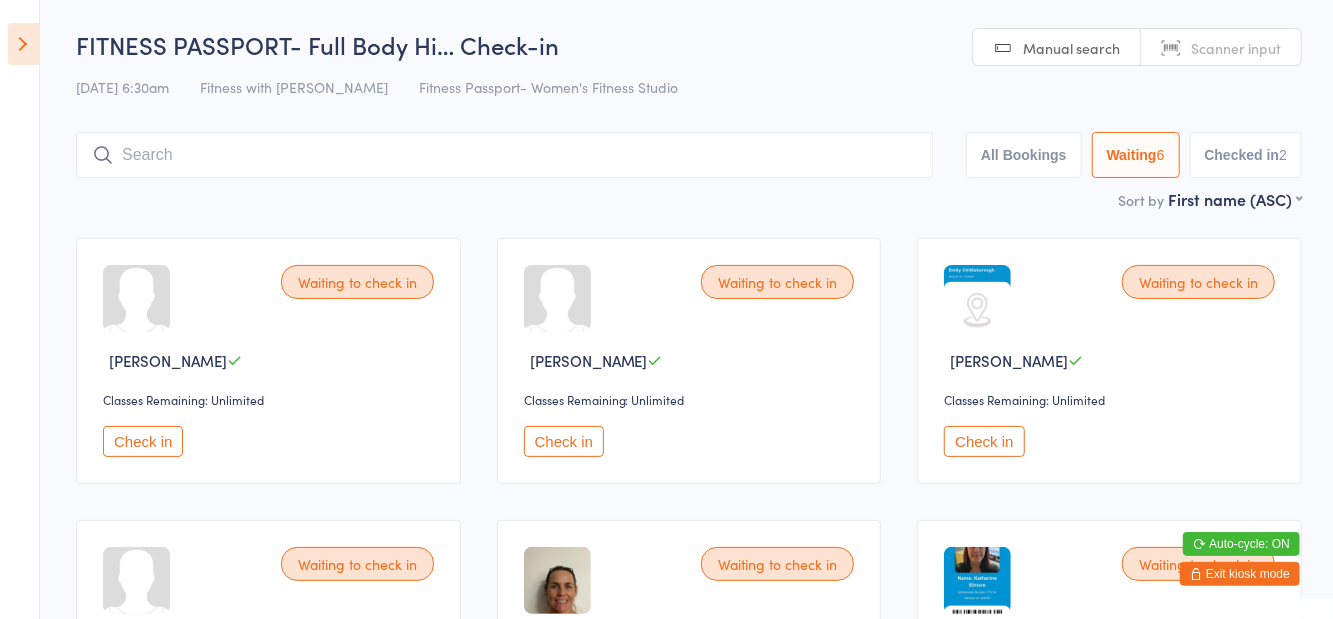 click at bounding box center (504, 155) 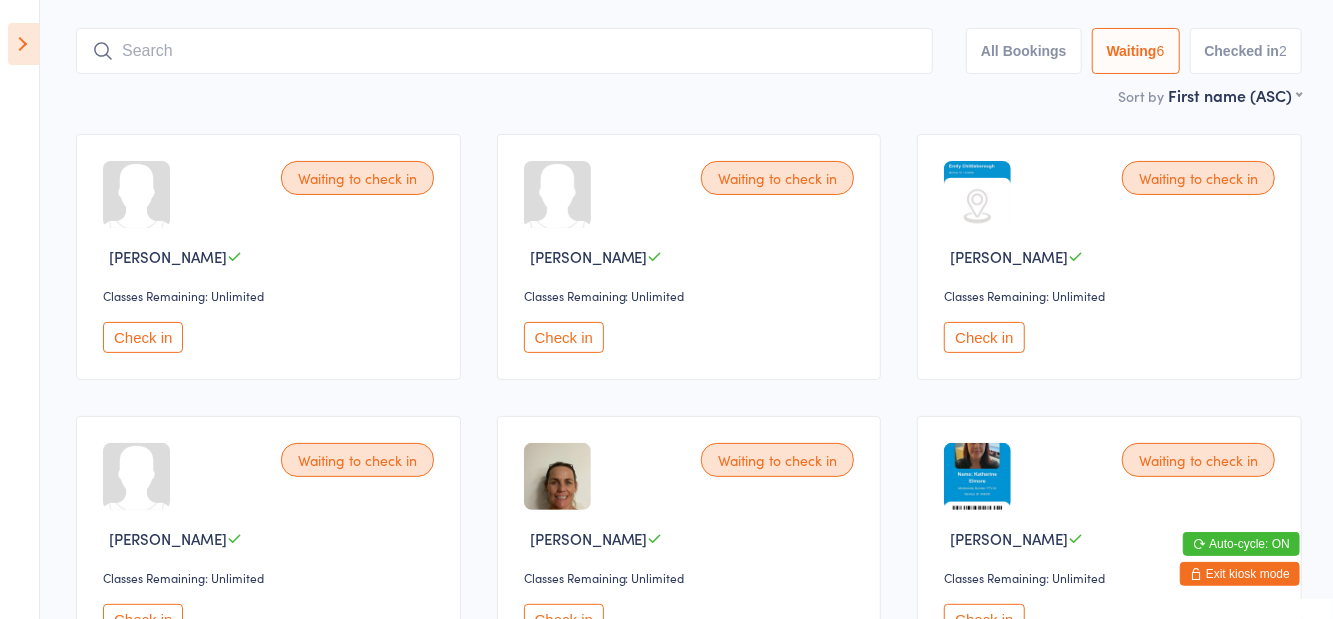 scroll, scrollTop: 133, scrollLeft: 0, axis: vertical 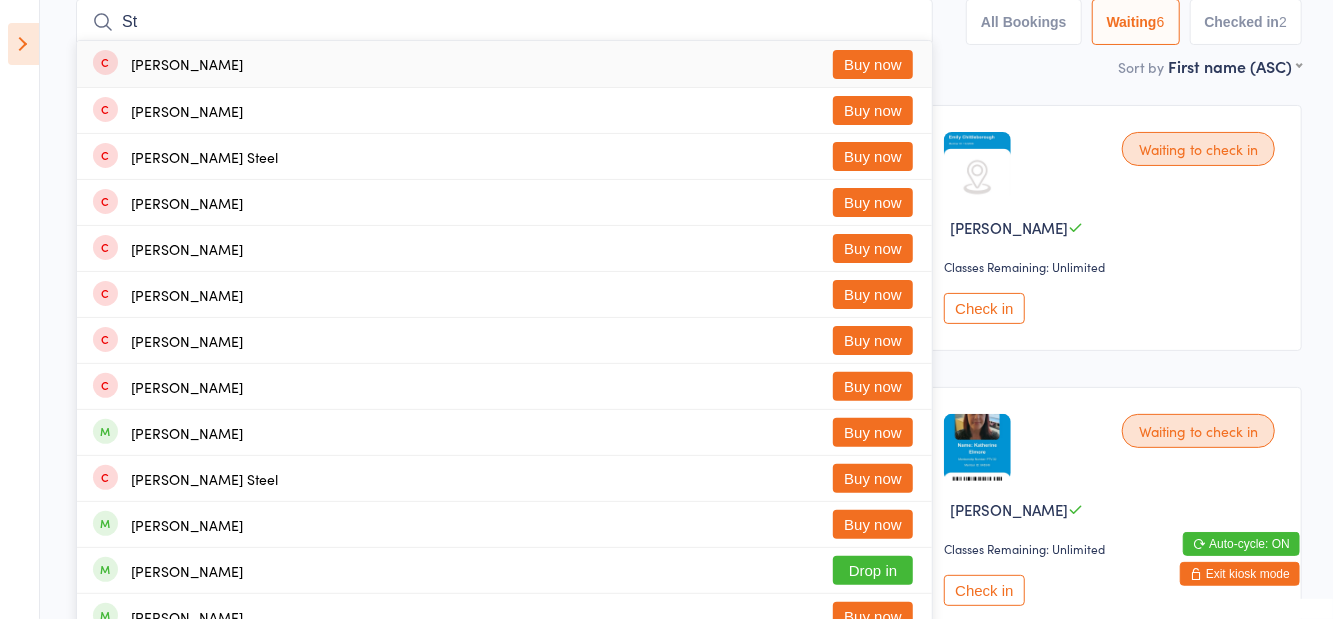 type on "S" 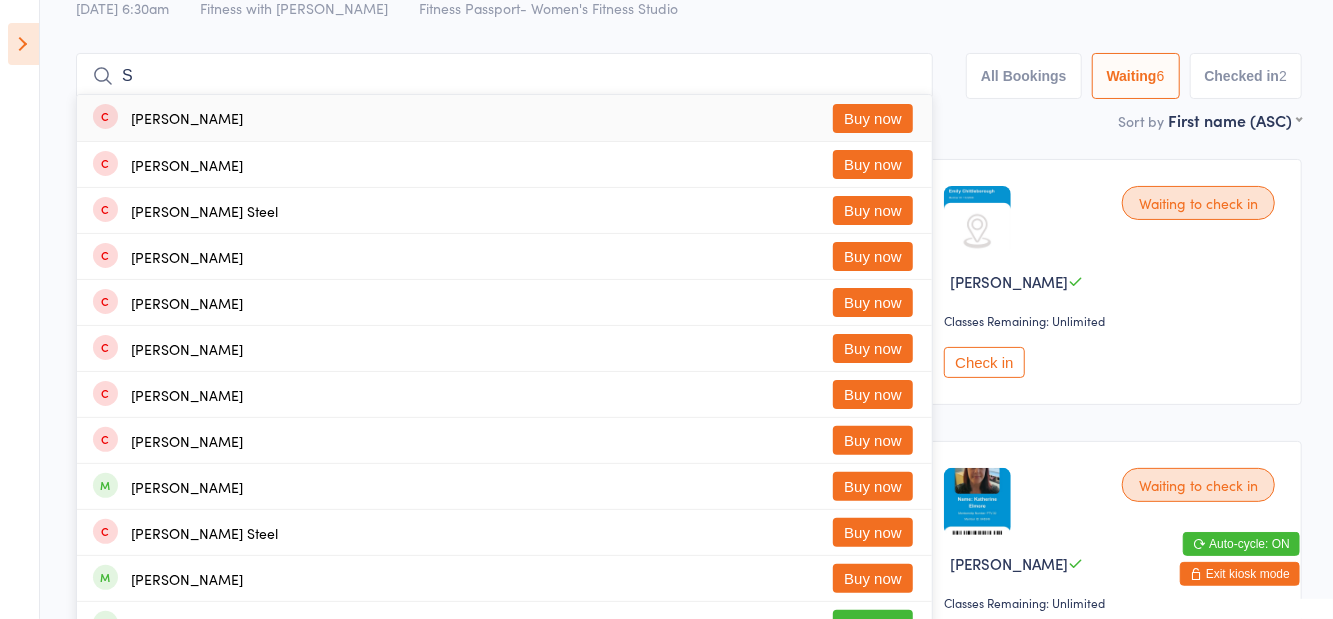 type 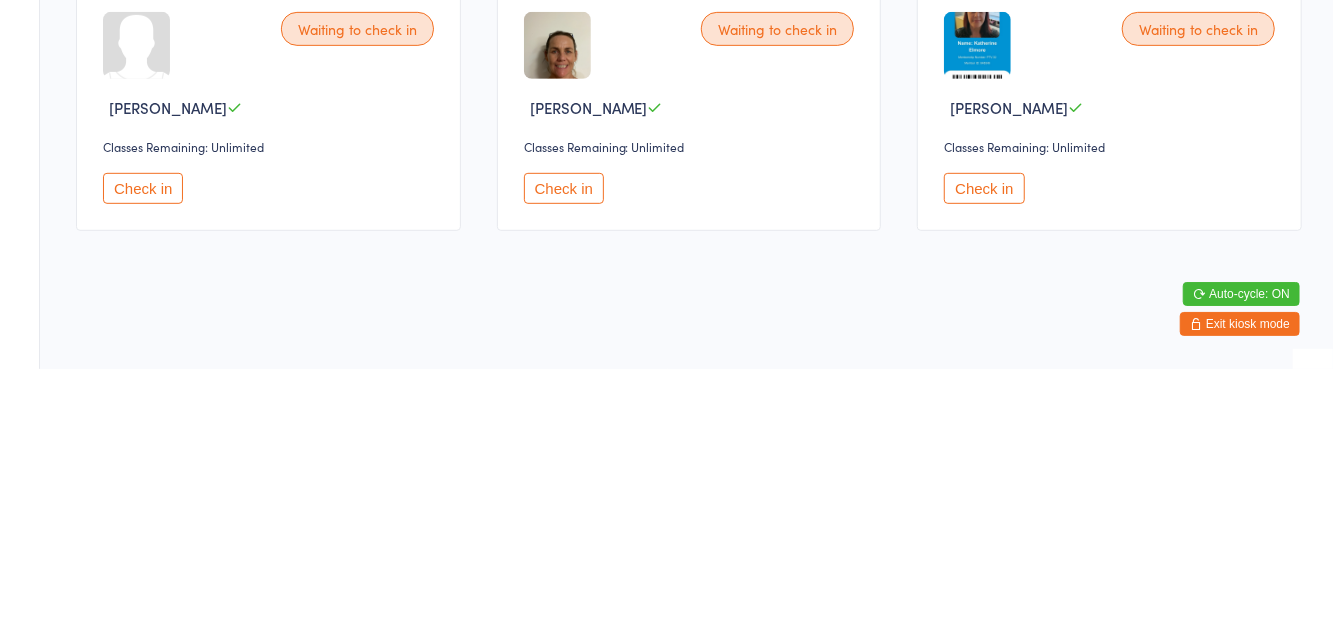 scroll, scrollTop: 285, scrollLeft: 0, axis: vertical 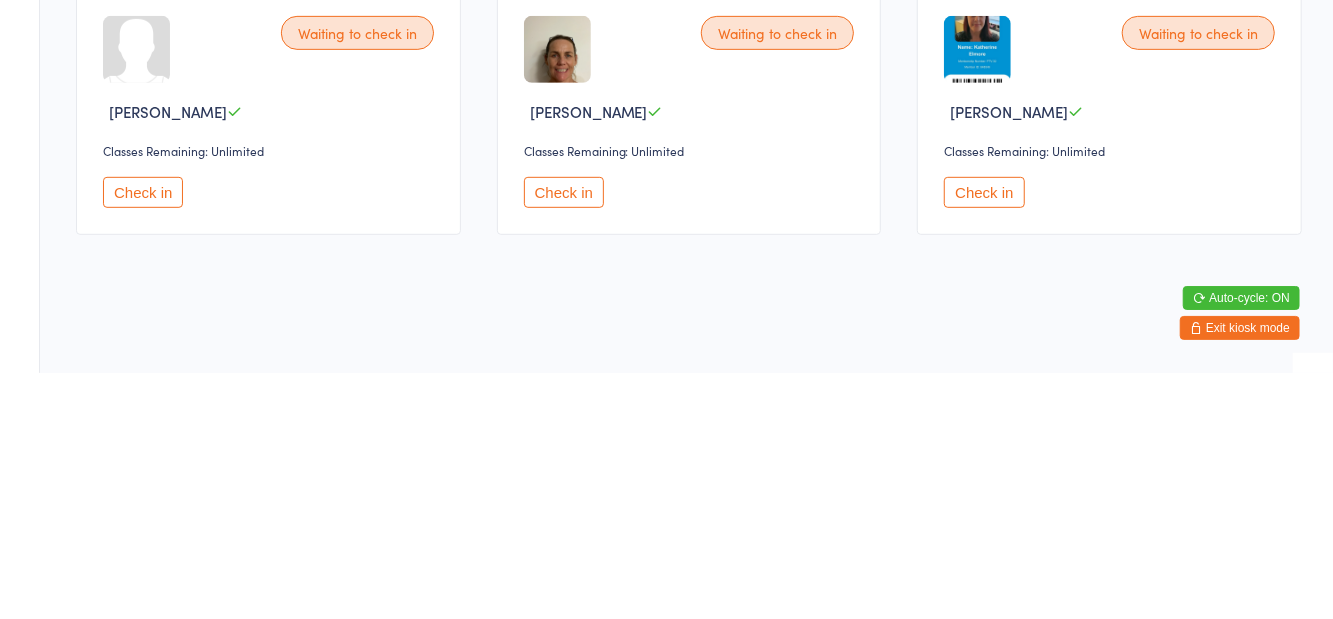 click on "Check in" at bounding box center [564, 438] 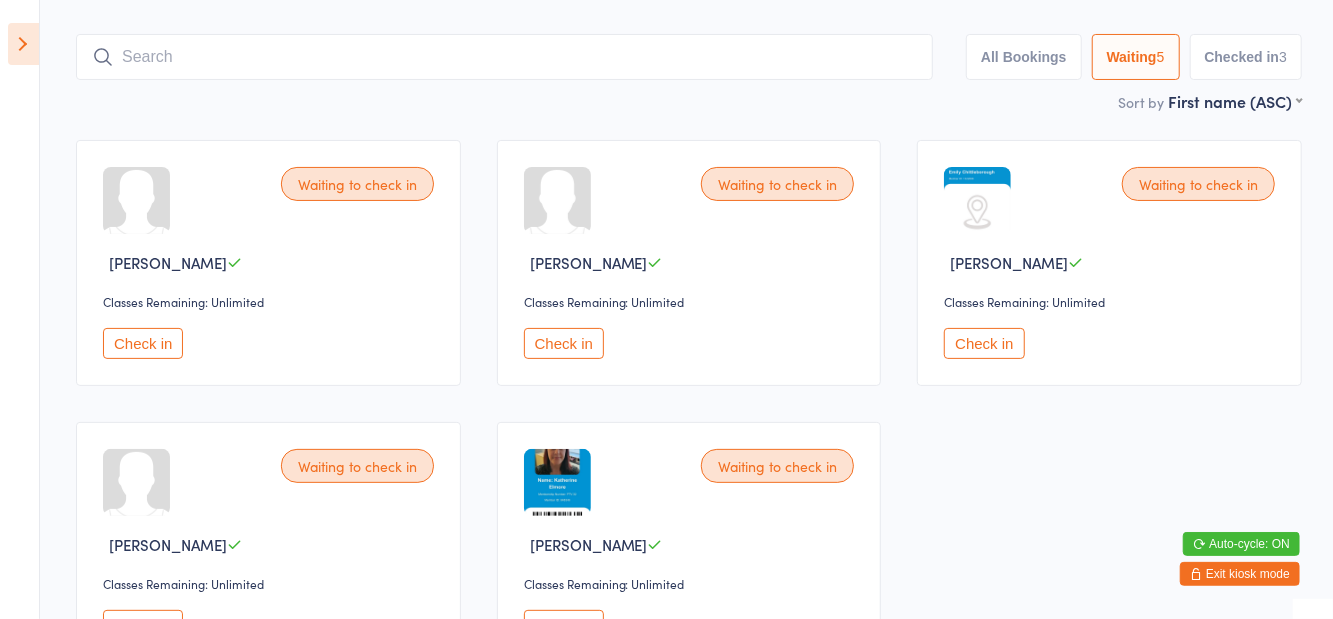 scroll, scrollTop: 0, scrollLeft: 0, axis: both 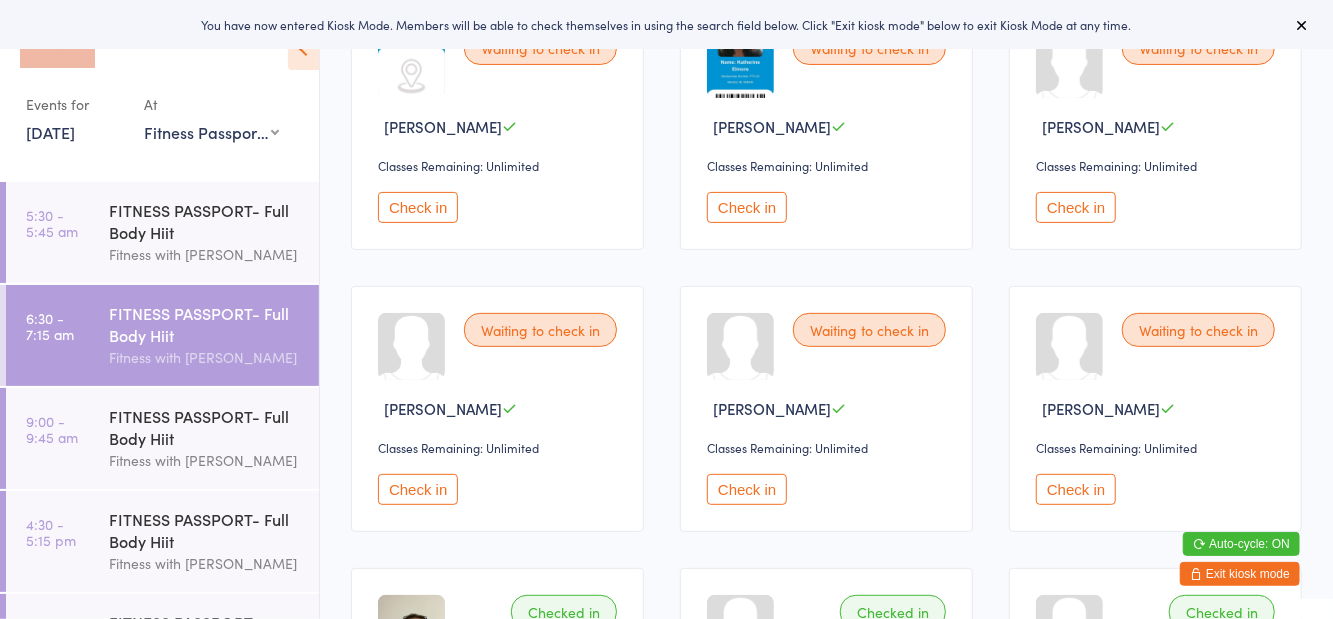 click on "Check in" at bounding box center (1076, 489) 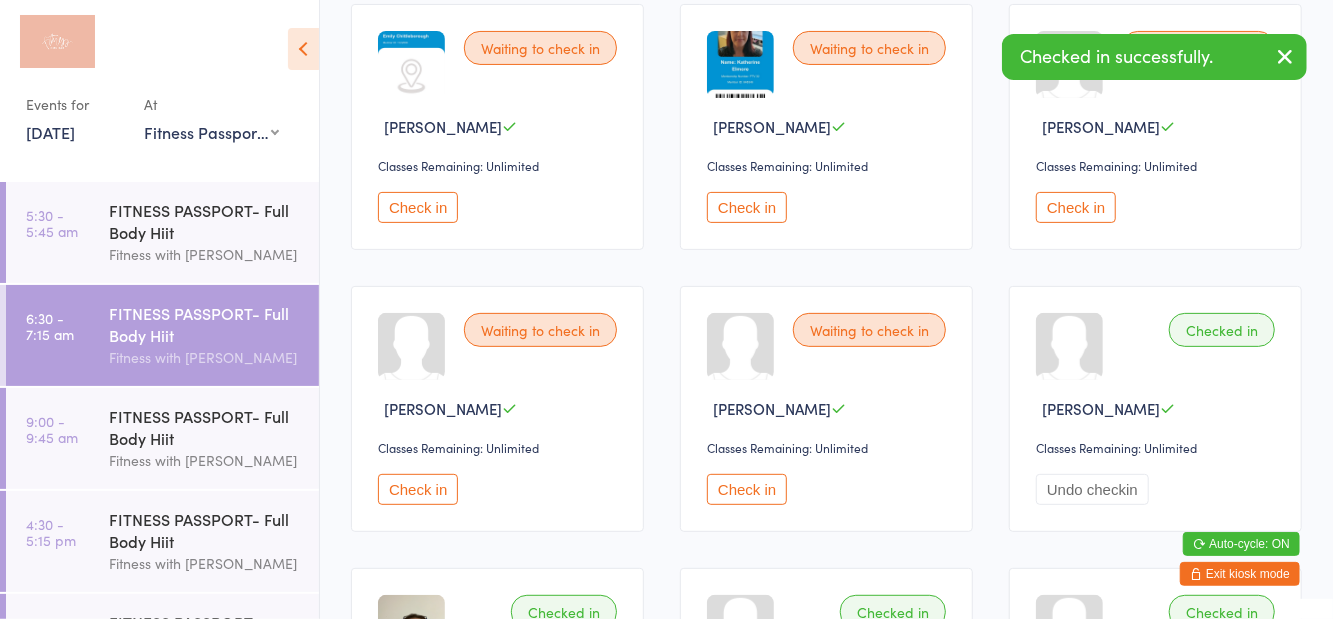 click on "Check in" at bounding box center (747, 489) 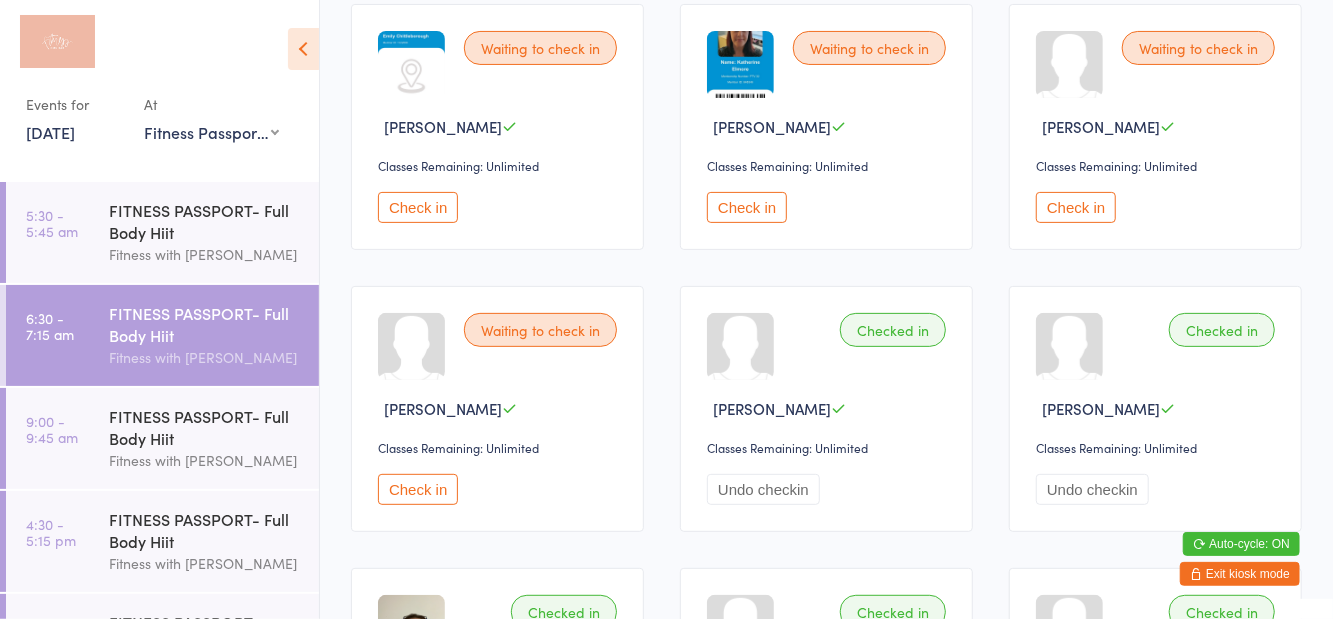 click on "Check in" at bounding box center [747, 207] 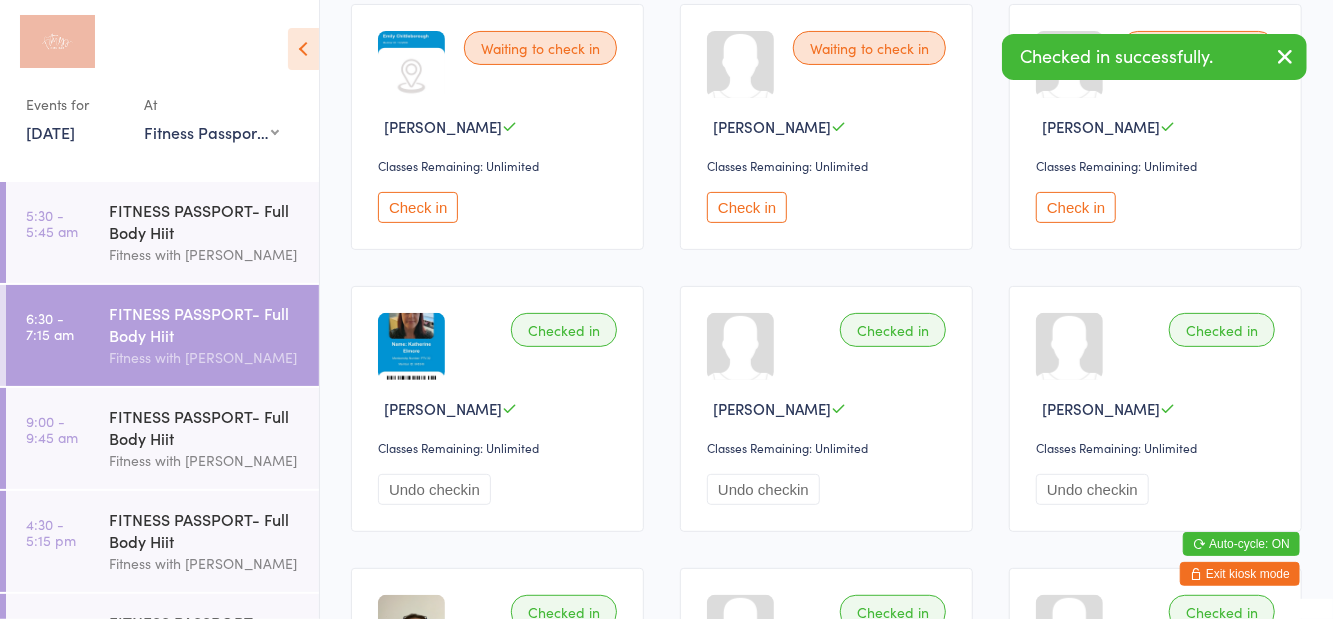 click on "Check in" at bounding box center [747, 207] 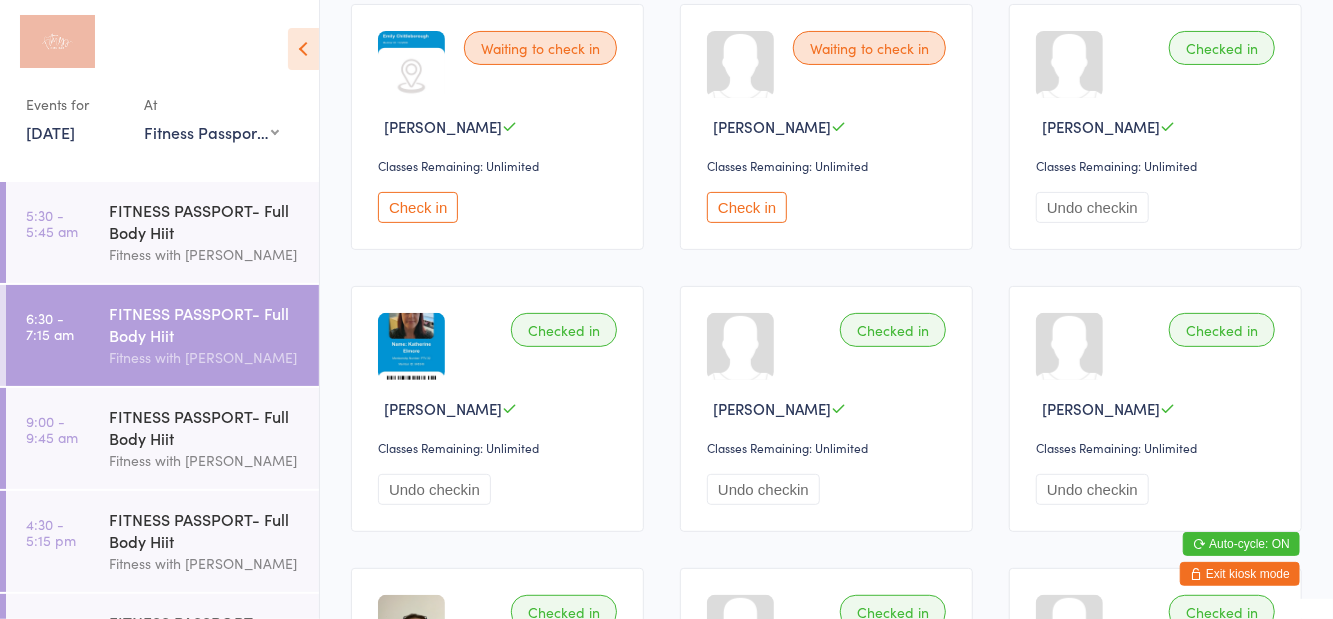 click at bounding box center (303, 49) 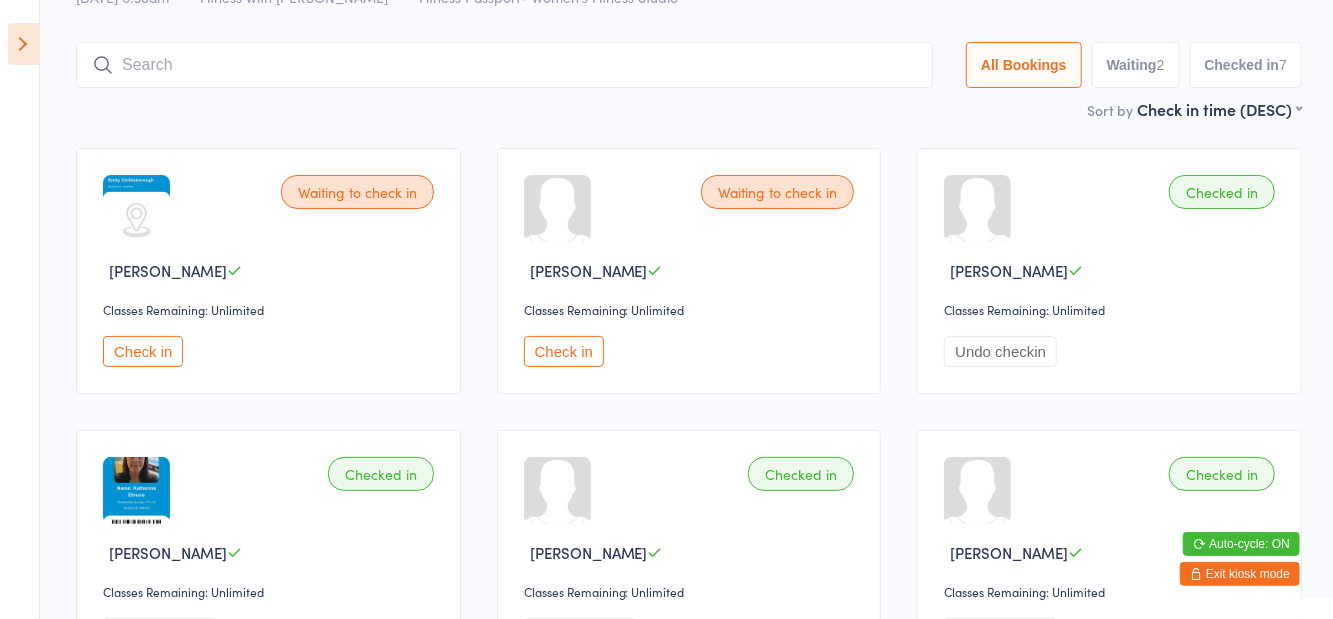 scroll, scrollTop: 0, scrollLeft: 0, axis: both 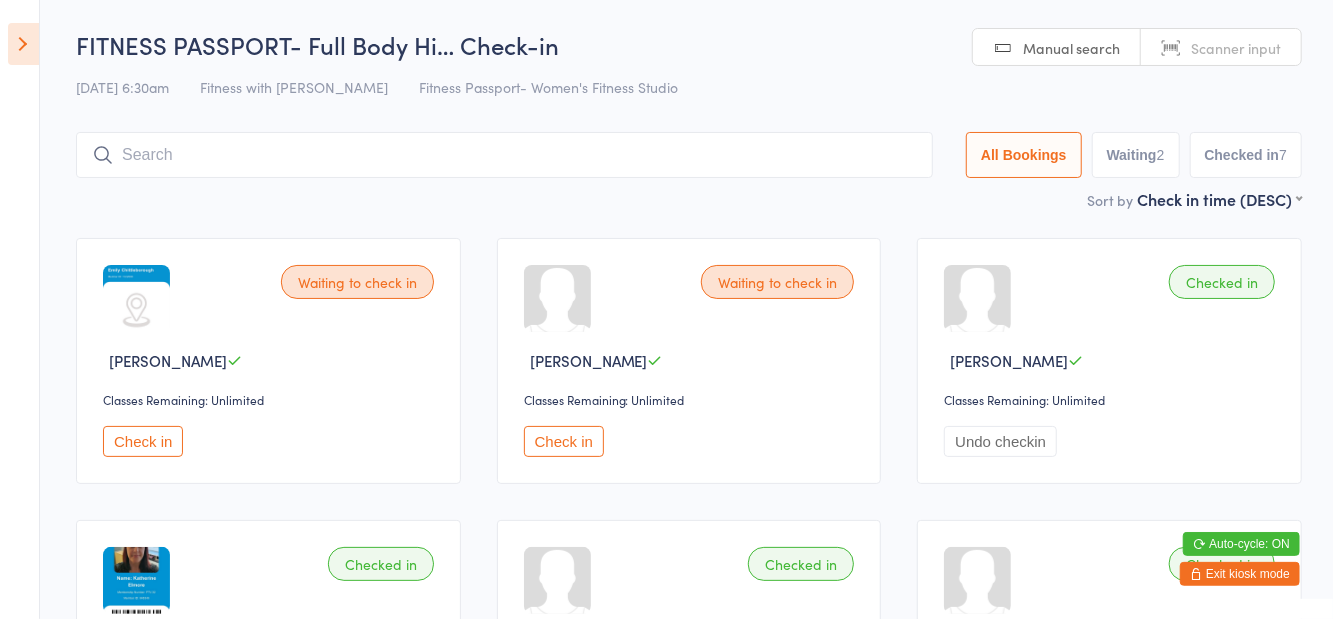 click on "Waiting  2" at bounding box center [1136, 155] 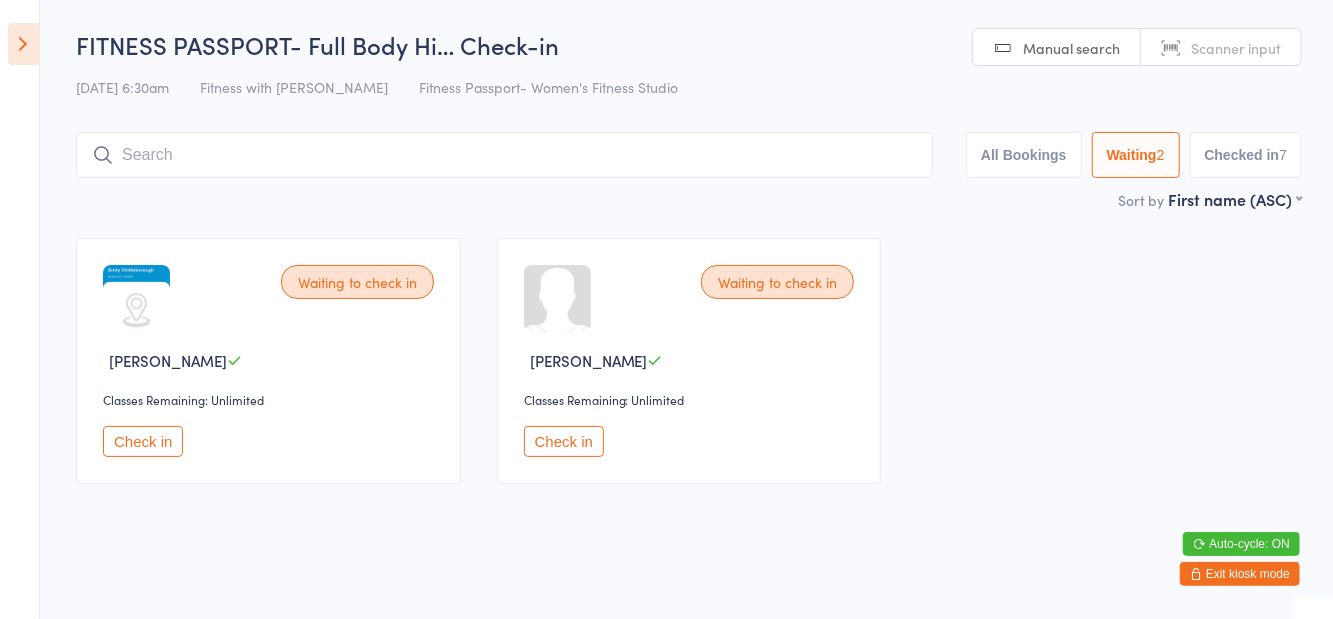 click on "Check in" at bounding box center (564, 441) 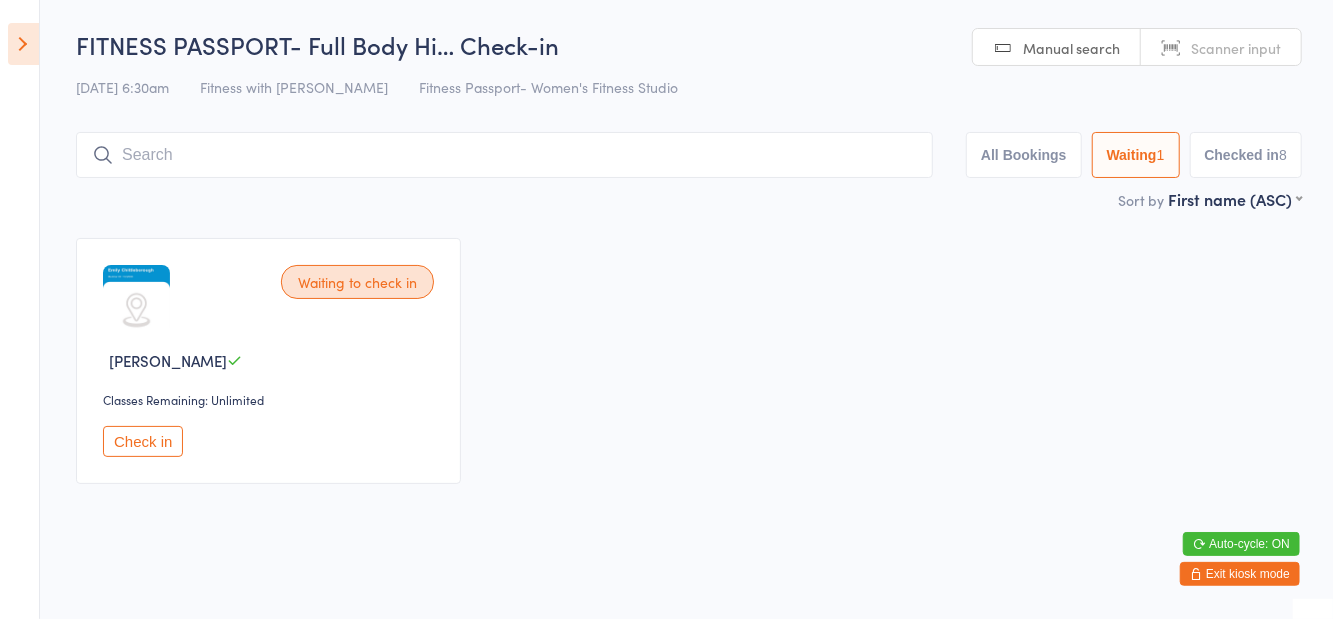 click on "Sort by   First name (ASC) First name (ASC) First name (DESC) Last name (ASC) Last name (DESC)" at bounding box center (689, 199) 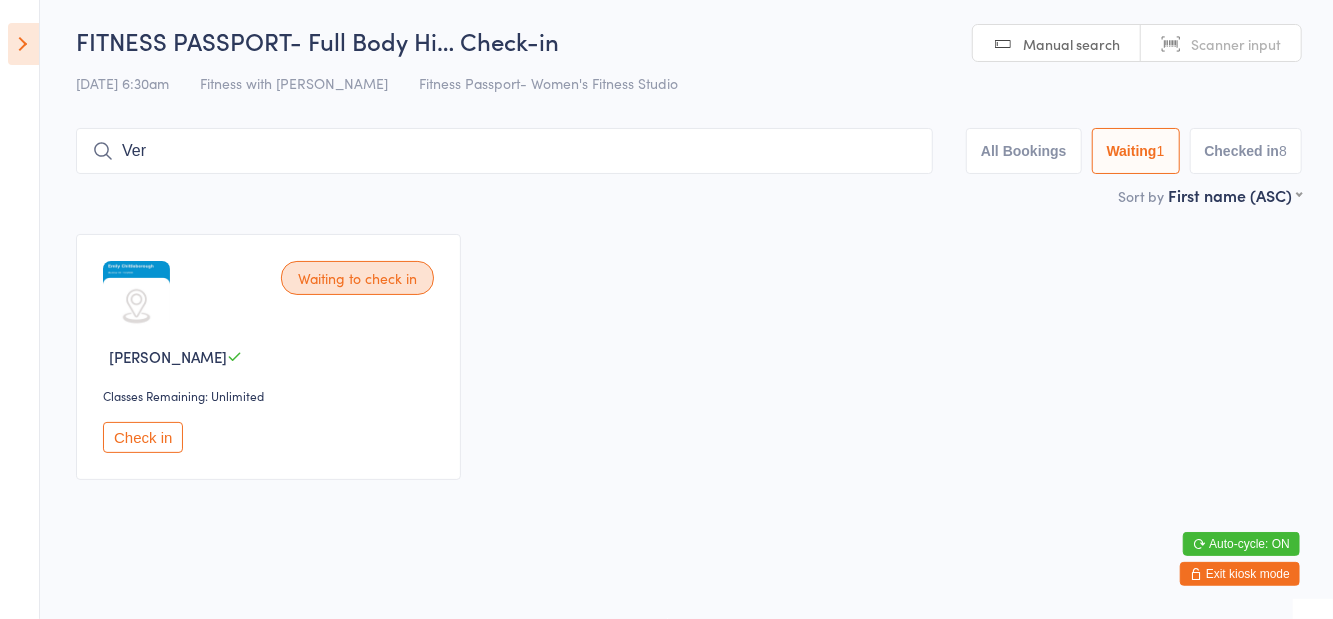 type on "[PERSON_NAME]" 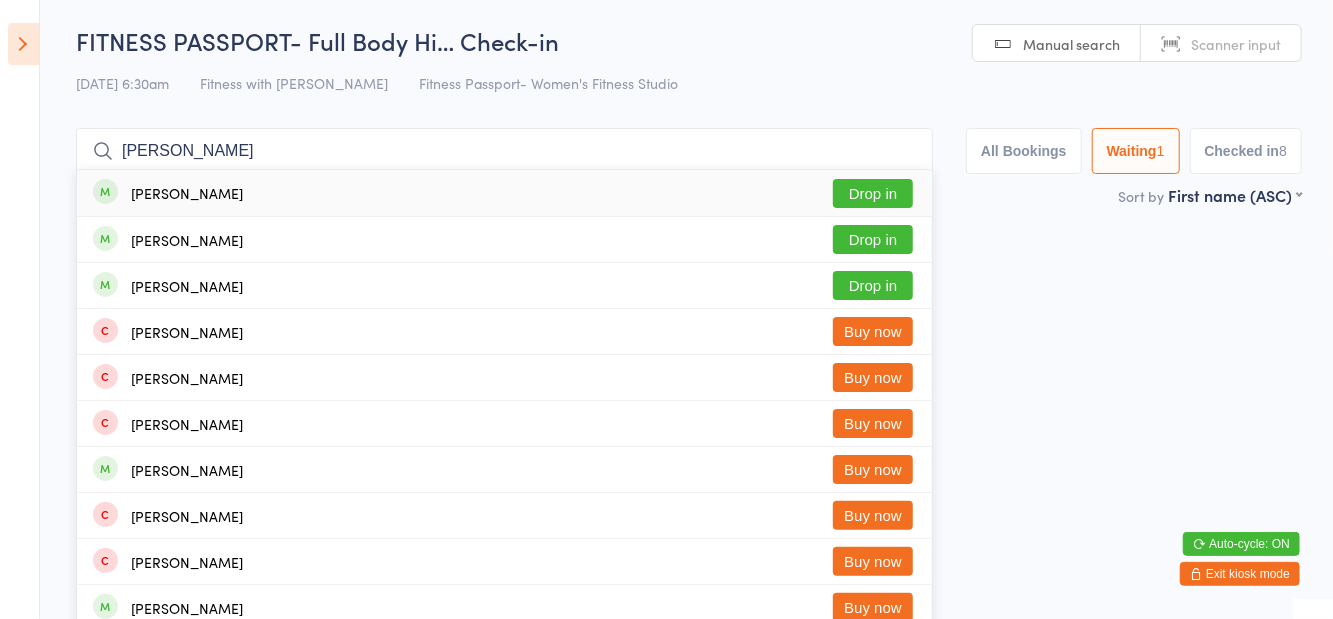 click on "[PERSON_NAME] Drop in" at bounding box center [504, 193] 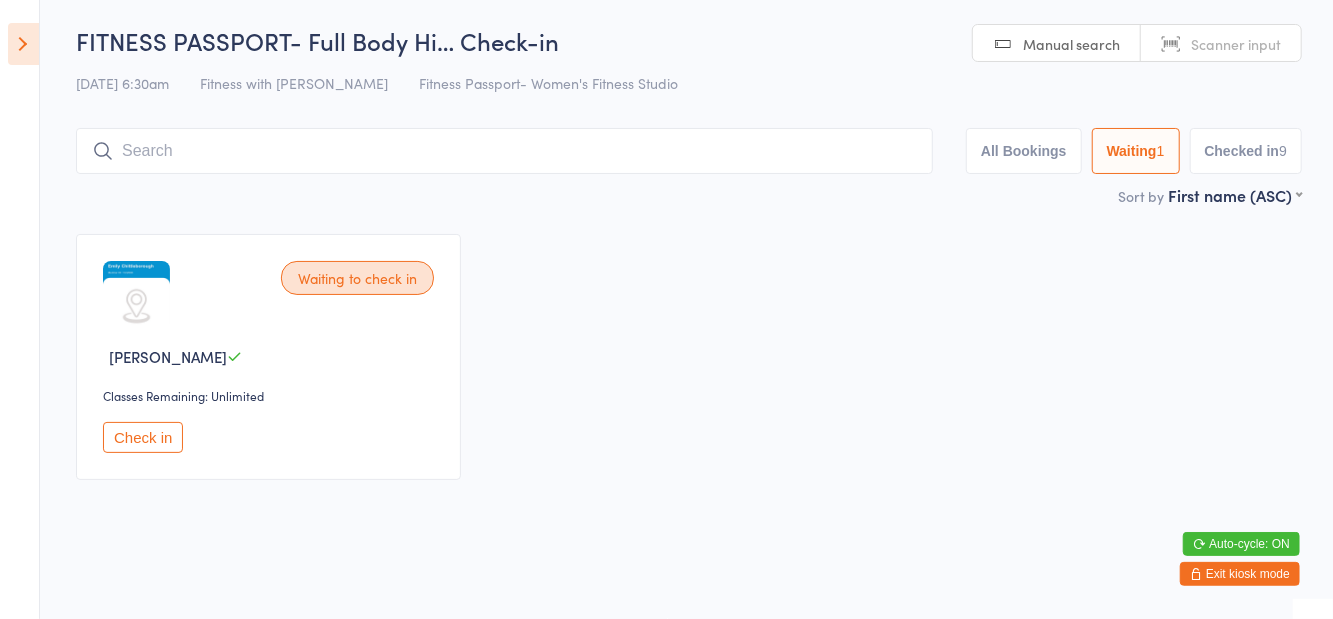 click on "Fitness Passport- Women's Fitness Studio" at bounding box center (548, 83) 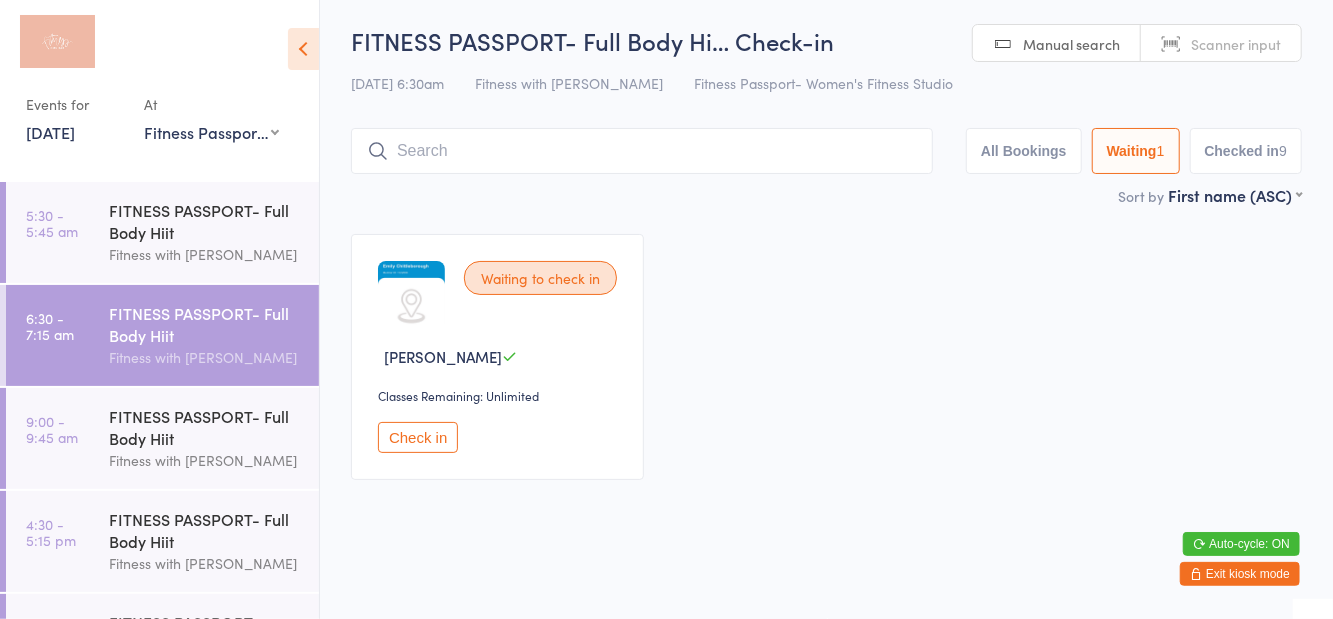 click on "Fitness with [PERSON_NAME]" at bounding box center [205, 460] 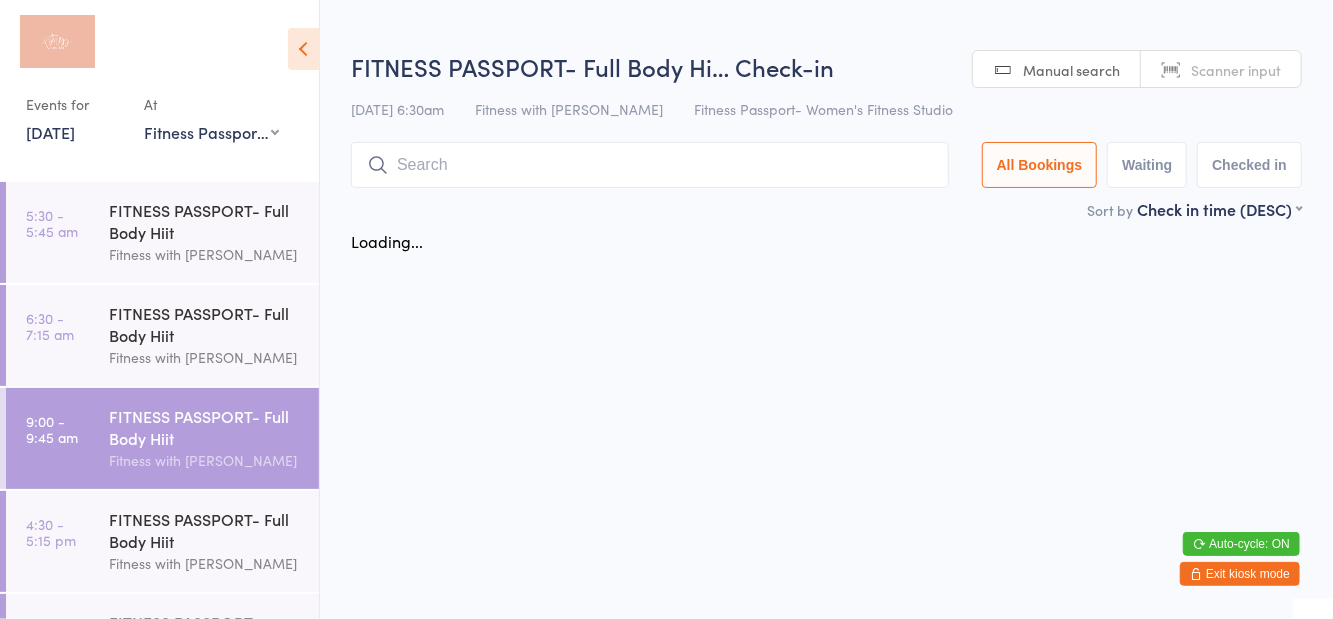 scroll, scrollTop: 0, scrollLeft: 0, axis: both 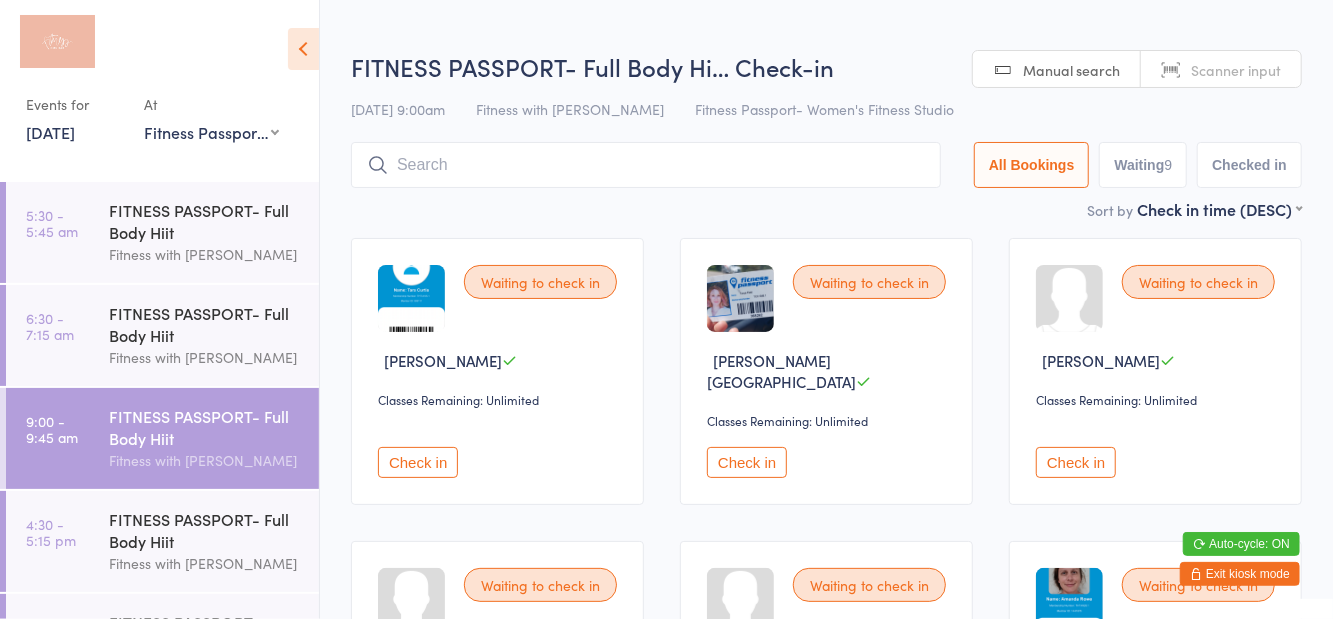 click at bounding box center (303, 49) 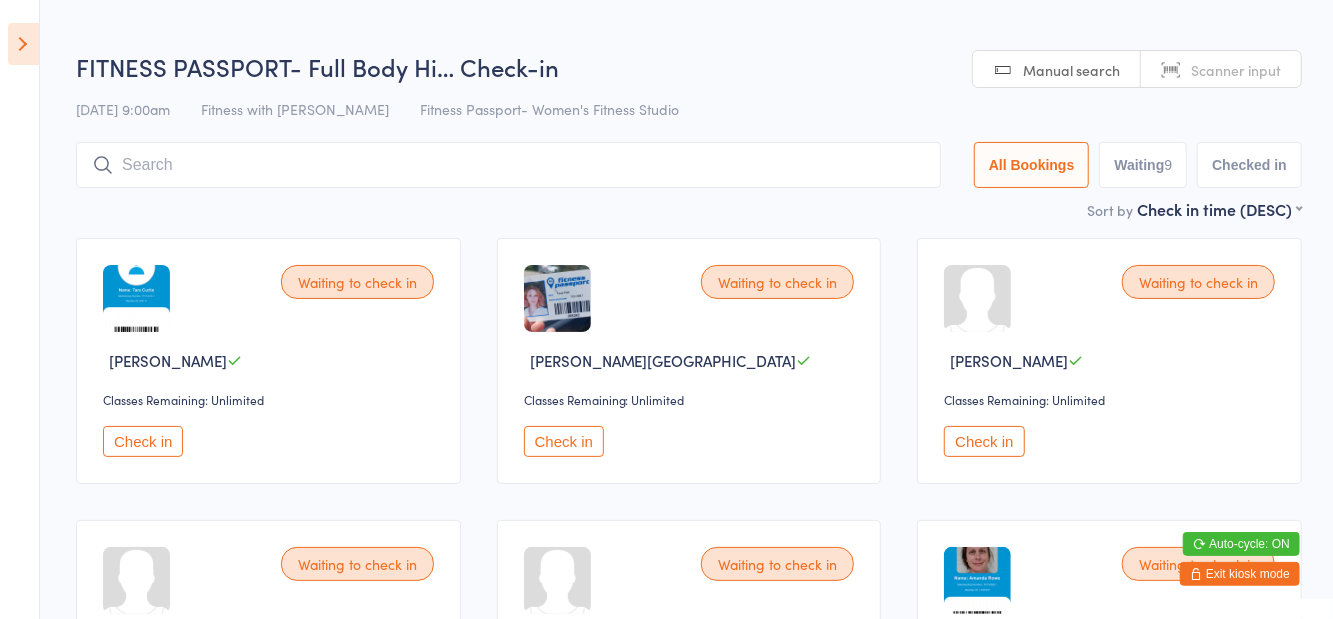 click on "Waiting  9" at bounding box center [1143, 165] 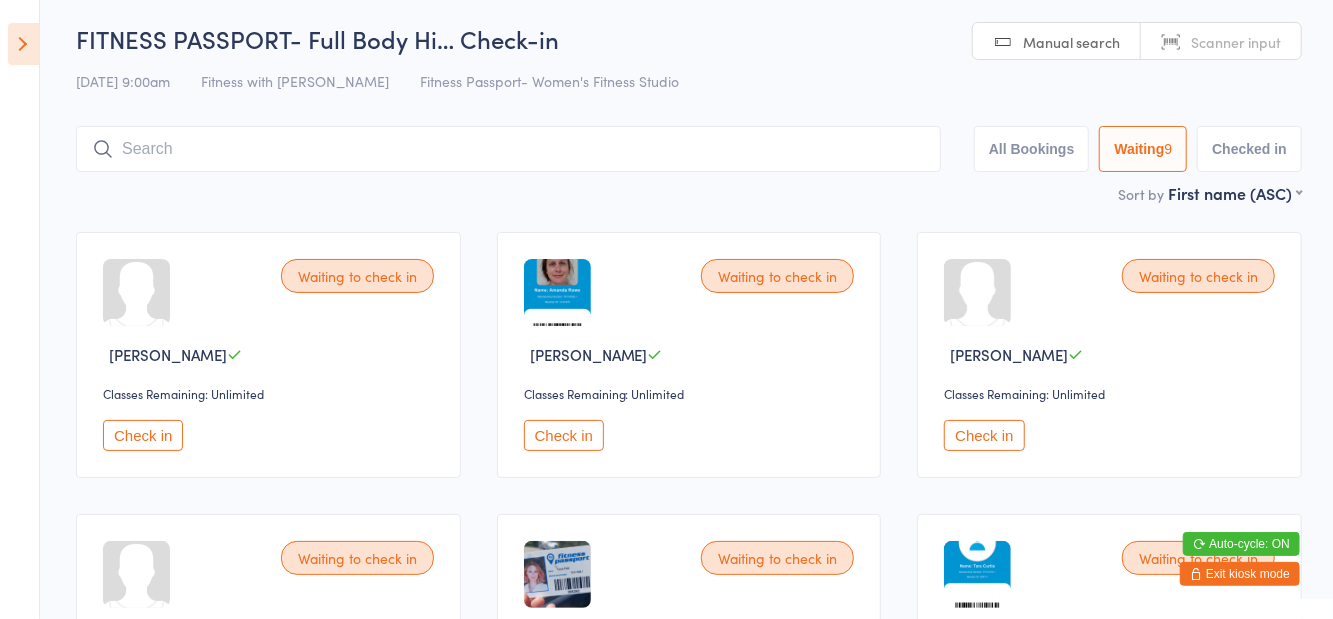 scroll, scrollTop: 0, scrollLeft: 0, axis: both 